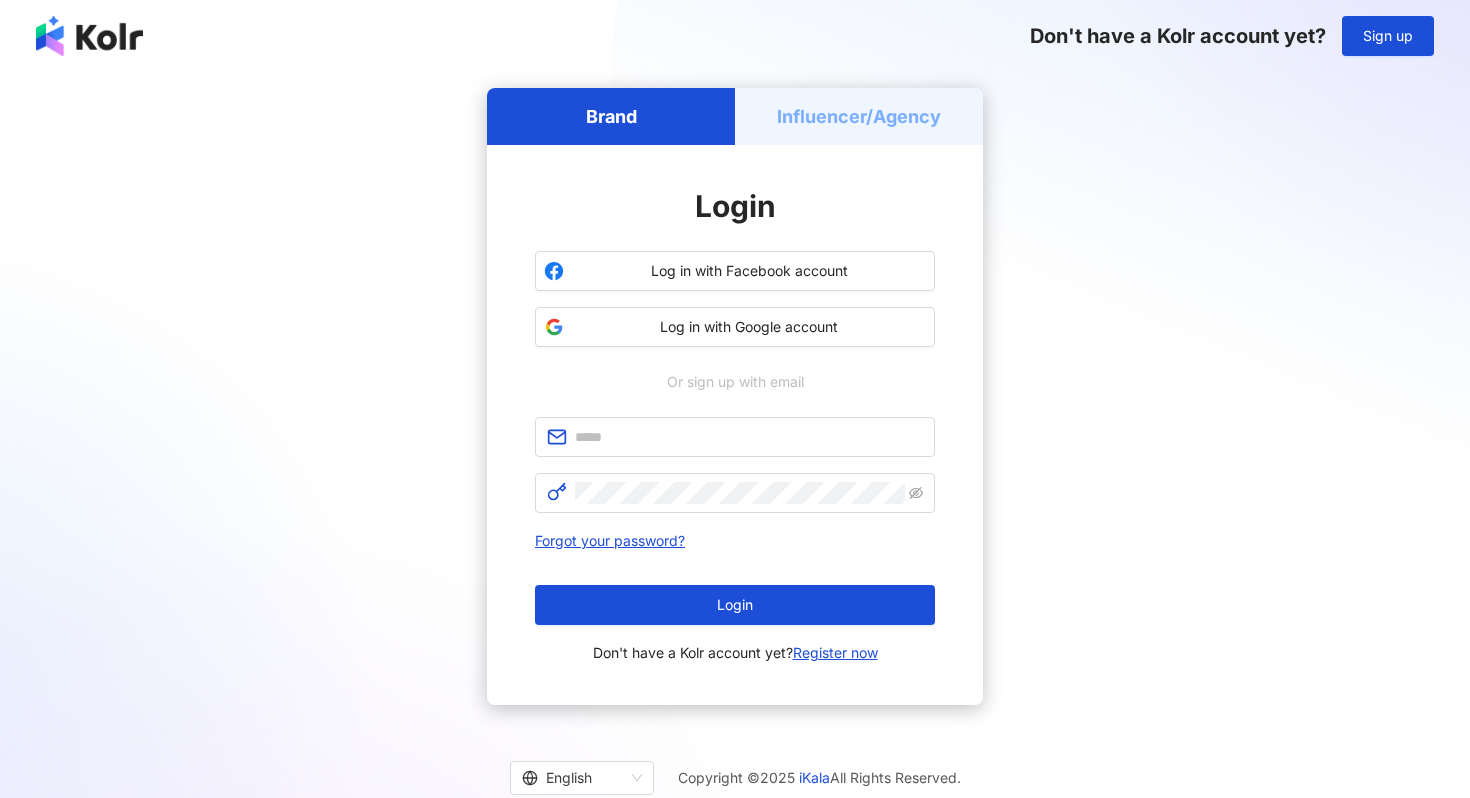 scroll, scrollTop: 0, scrollLeft: 0, axis: both 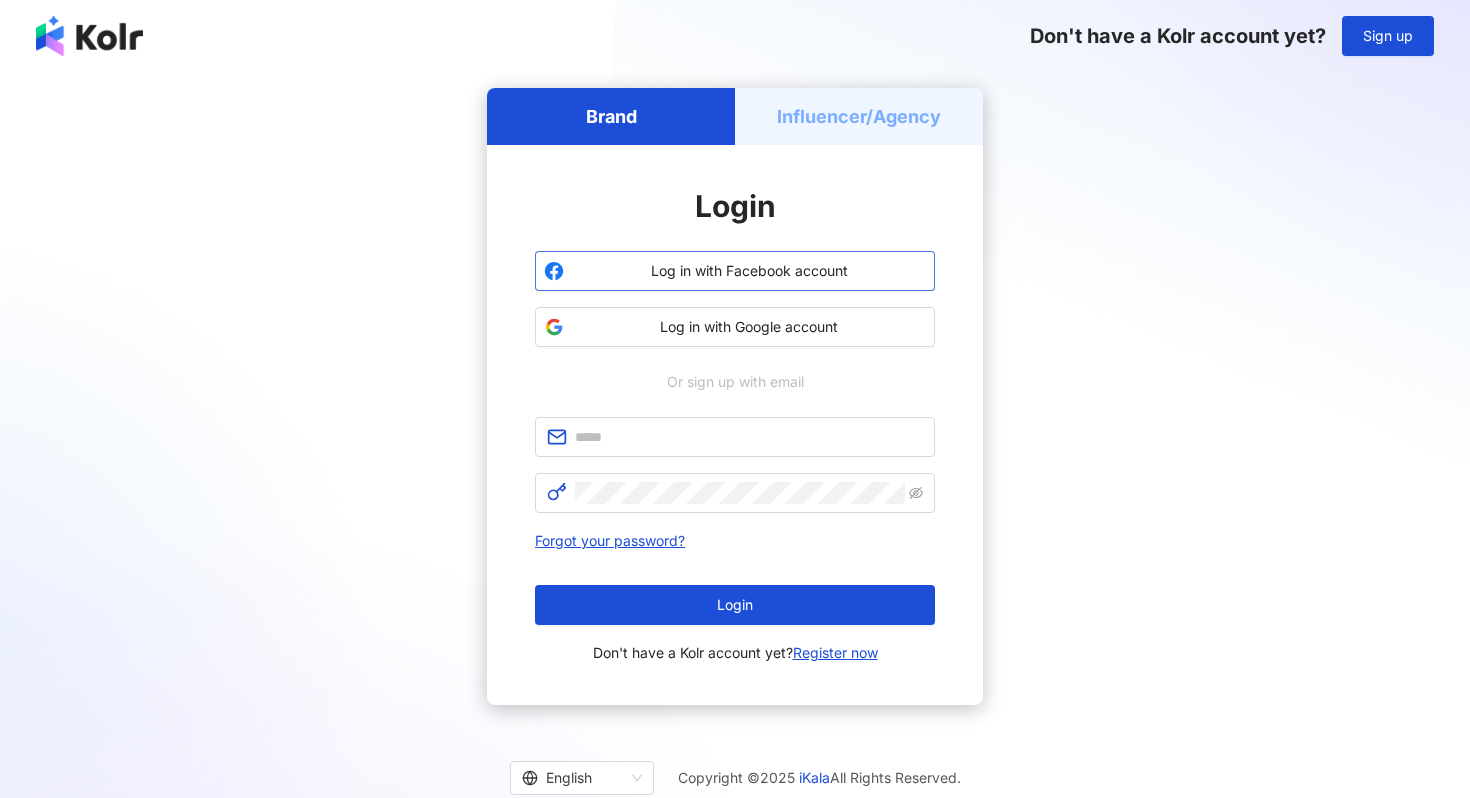 click on "Log in with Facebook account" at bounding box center [735, 271] 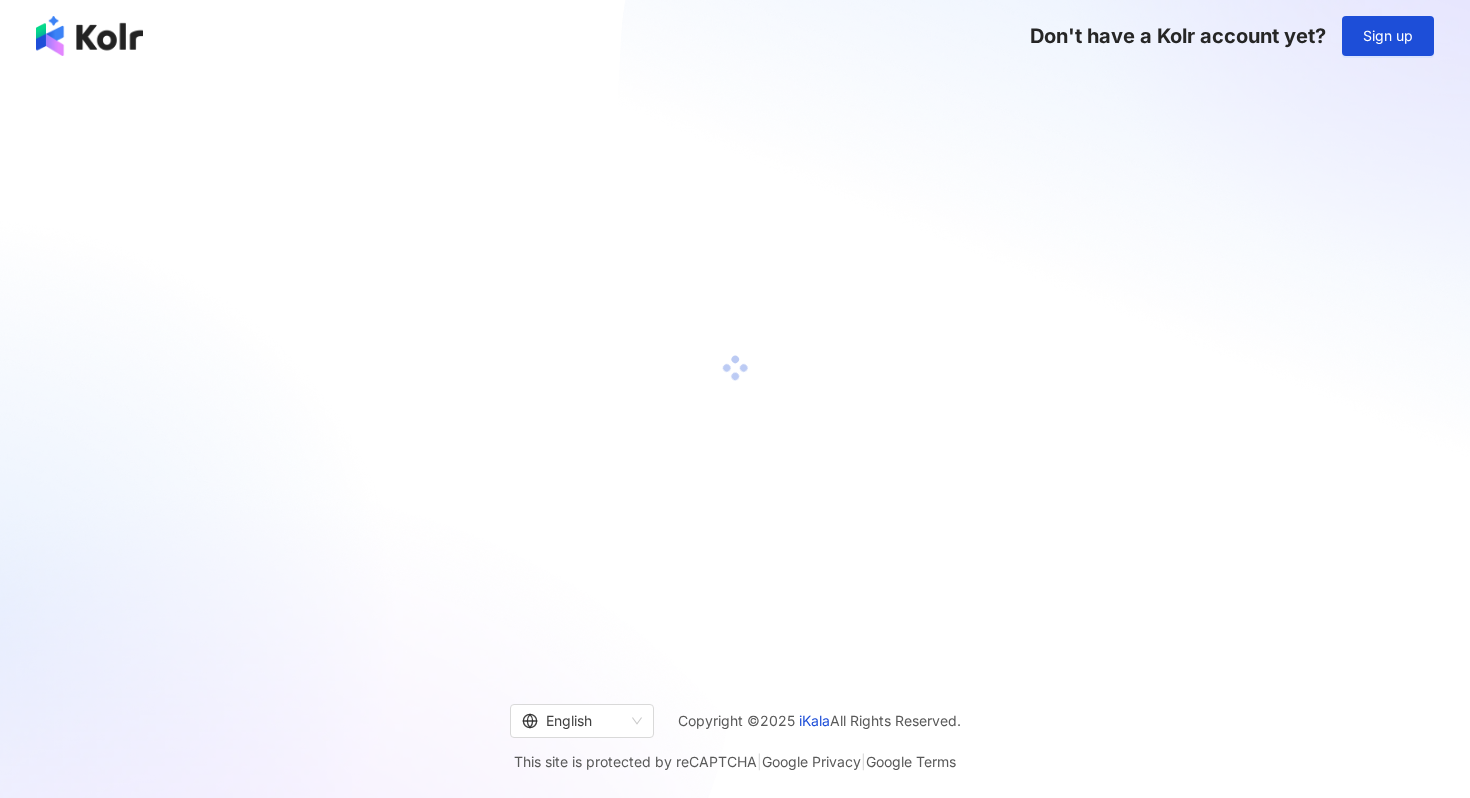 scroll, scrollTop: 0, scrollLeft: 0, axis: both 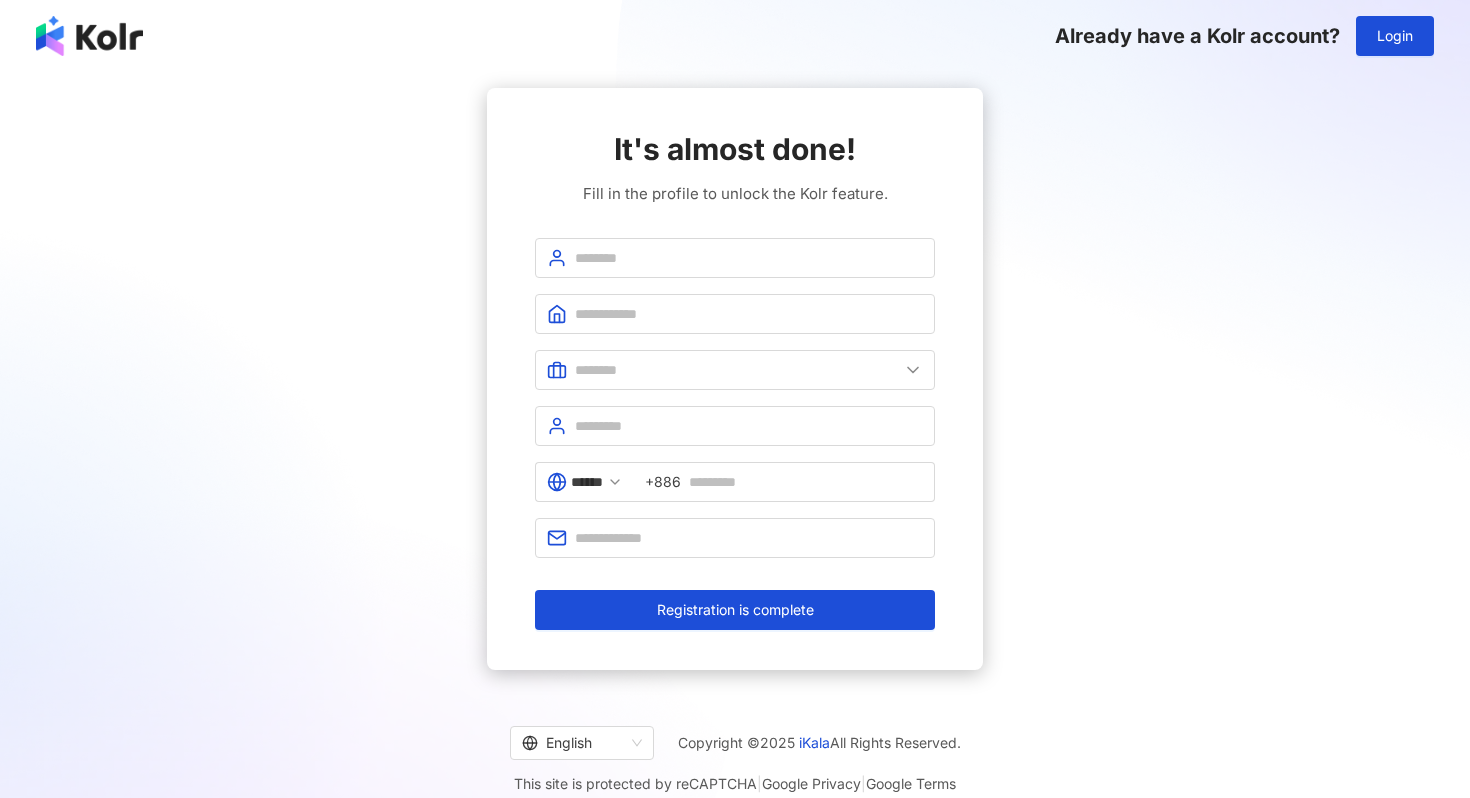 click on "It's almost done! Fill in the profile to unlock the Kolr feature. ****** +886 Registration is complete" at bounding box center [735, 379] 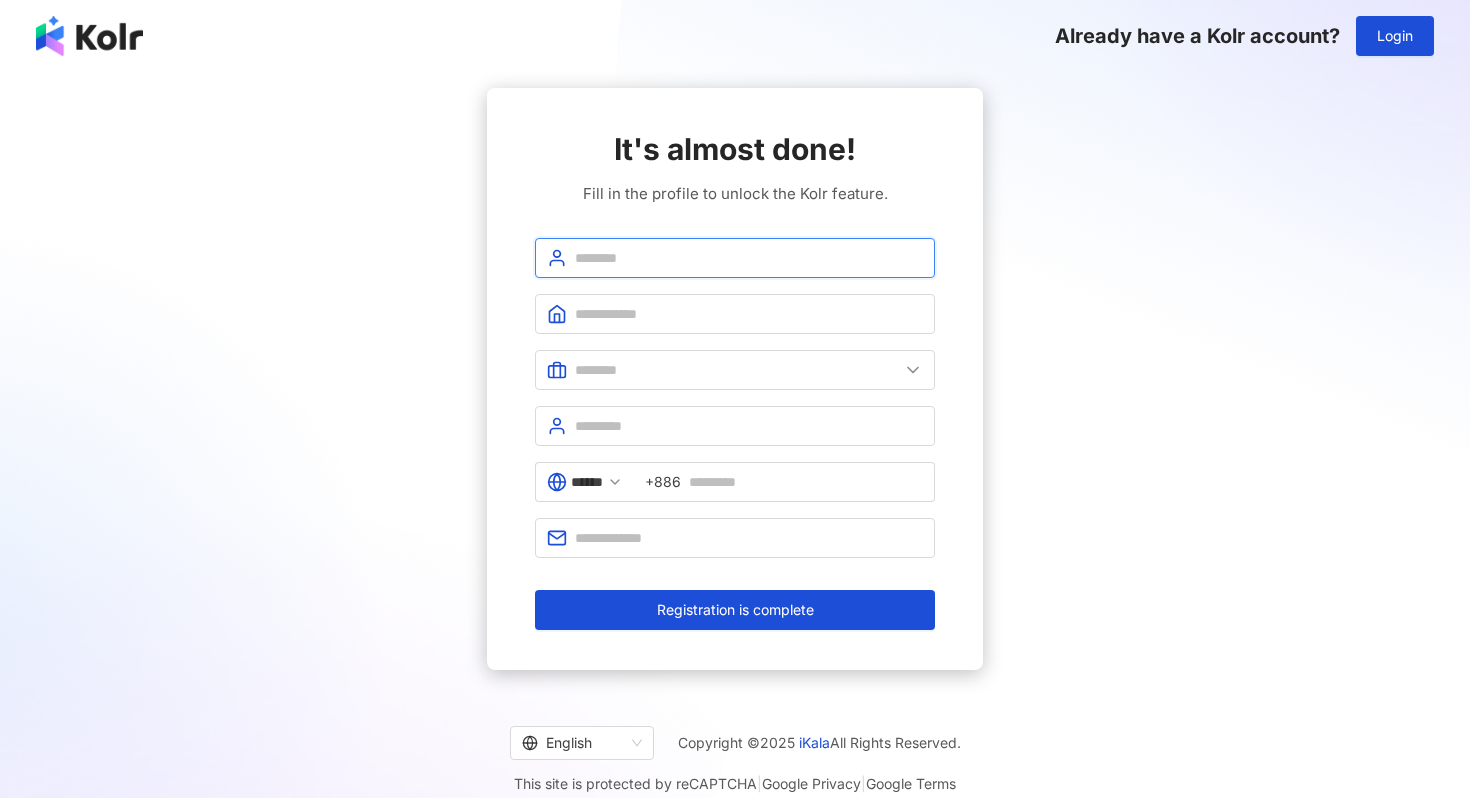 click at bounding box center [749, 258] 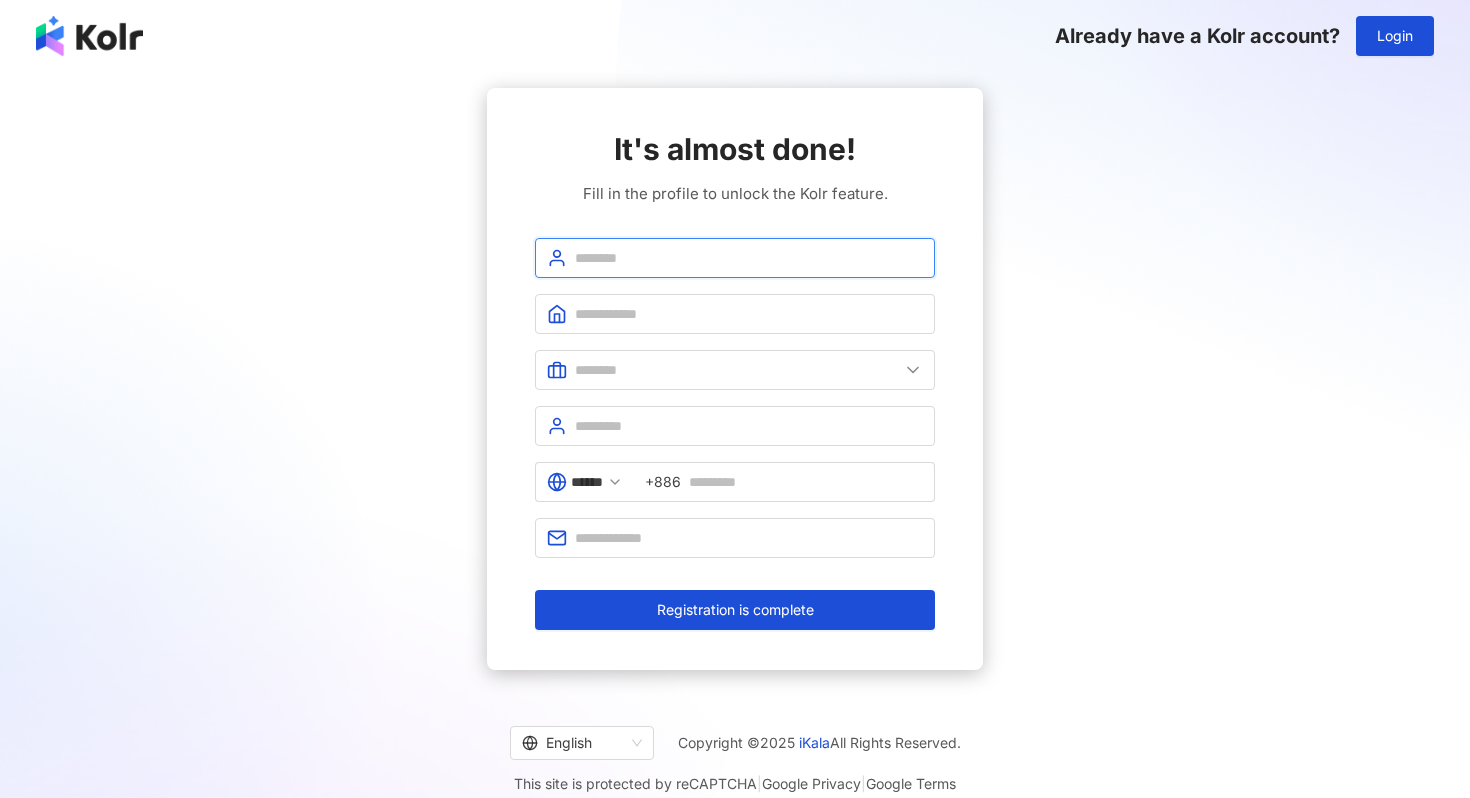 type on "**********" 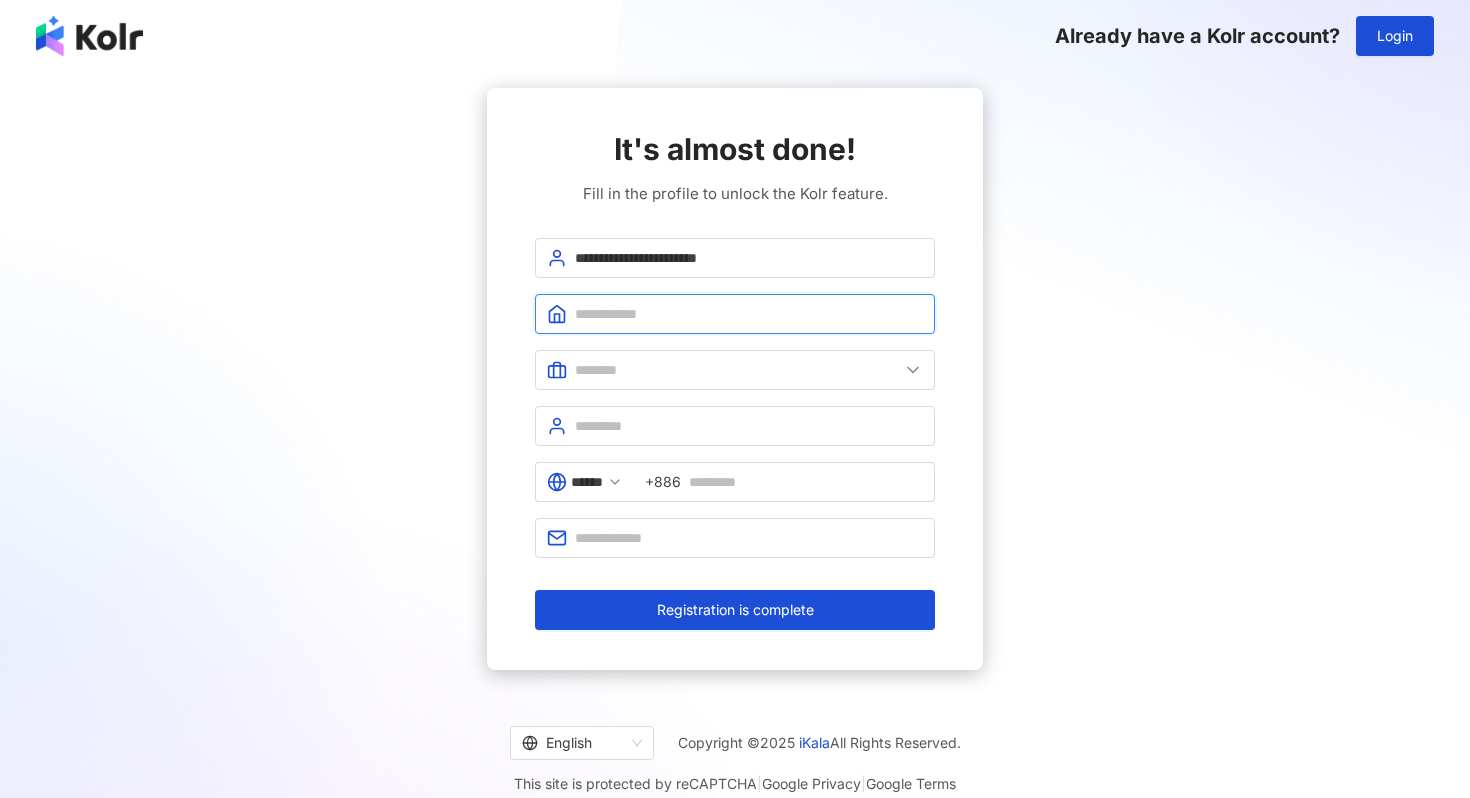 click at bounding box center [749, 314] 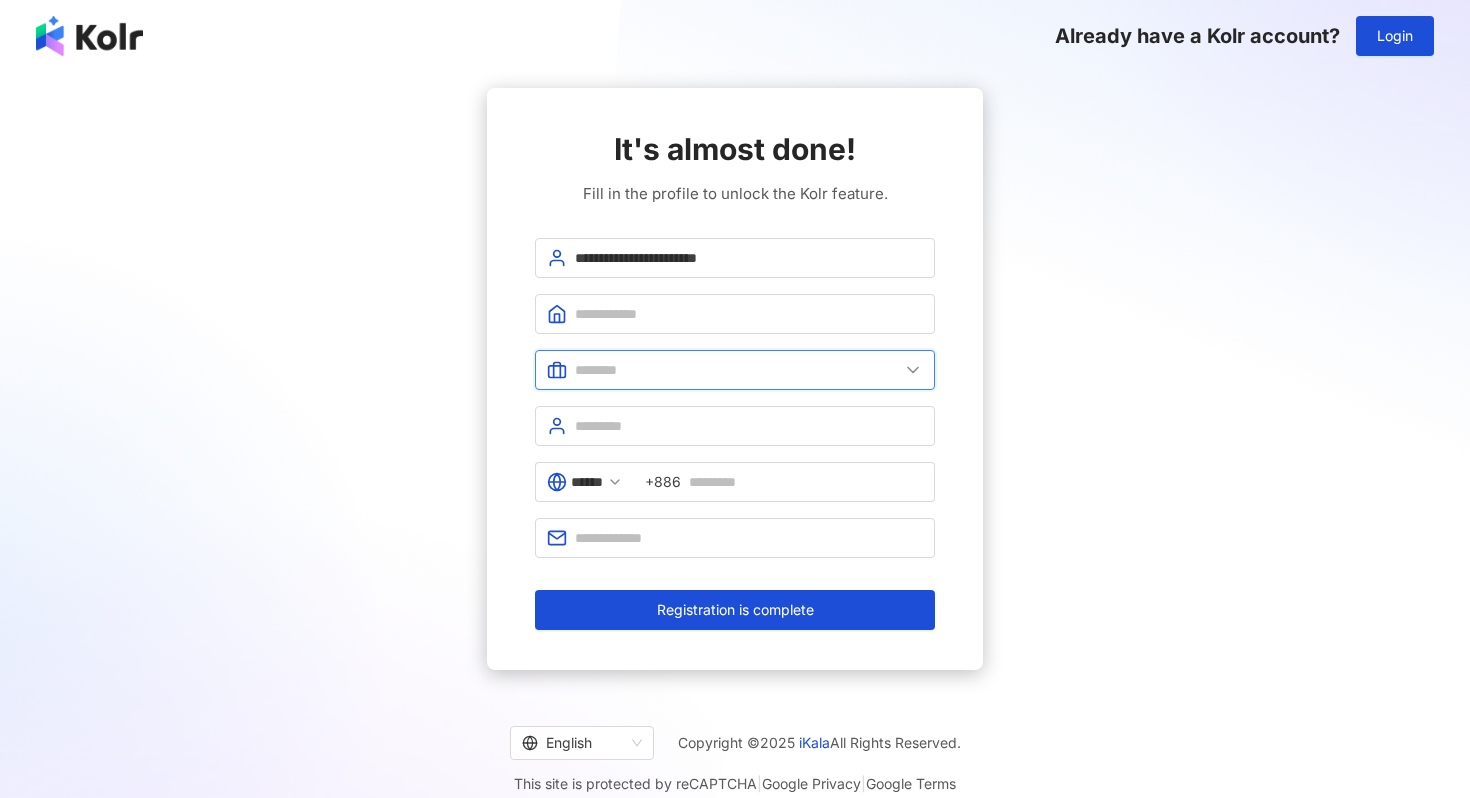 click at bounding box center [737, 370] 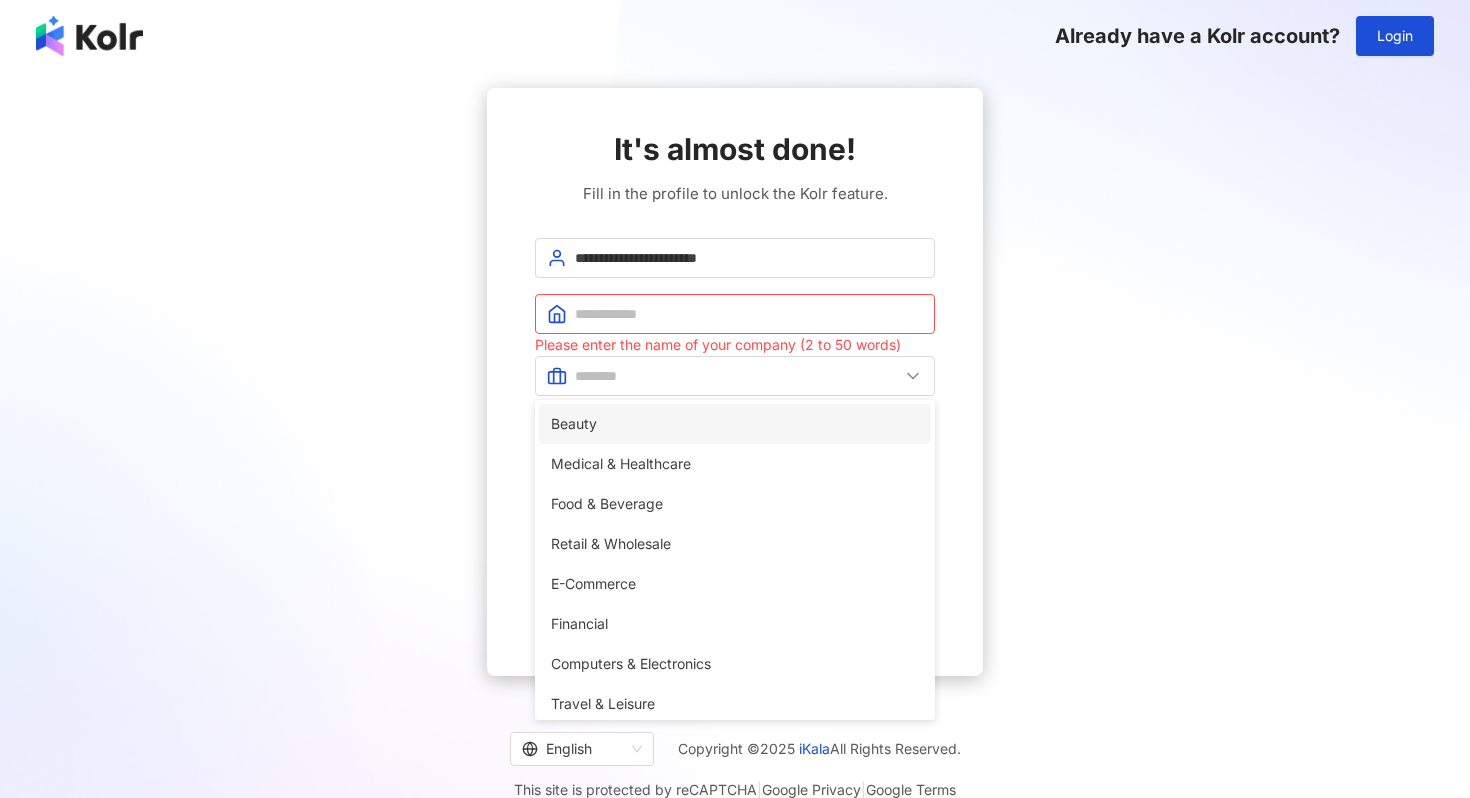 click on "Beauty" at bounding box center (735, 424) 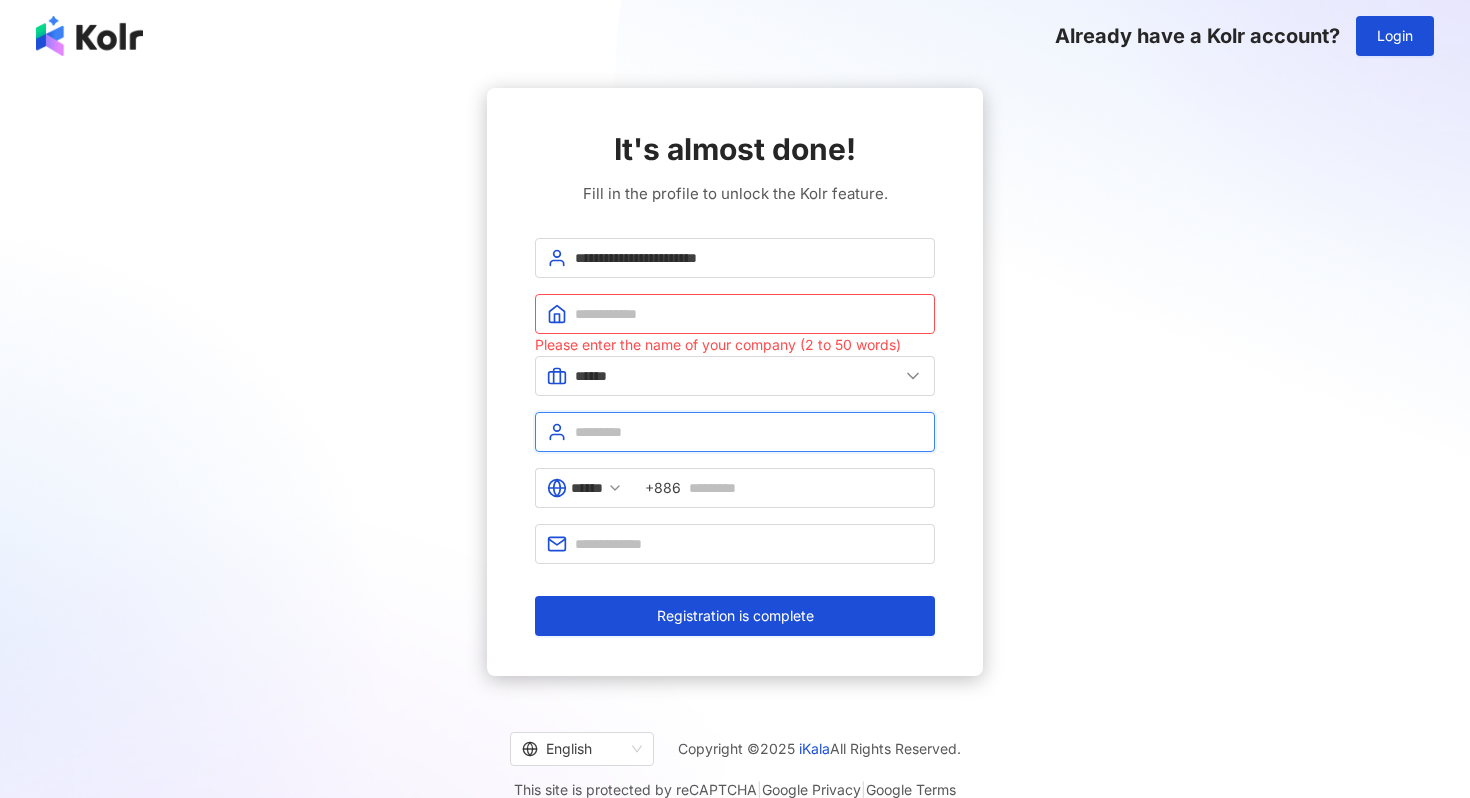 click at bounding box center [749, 432] 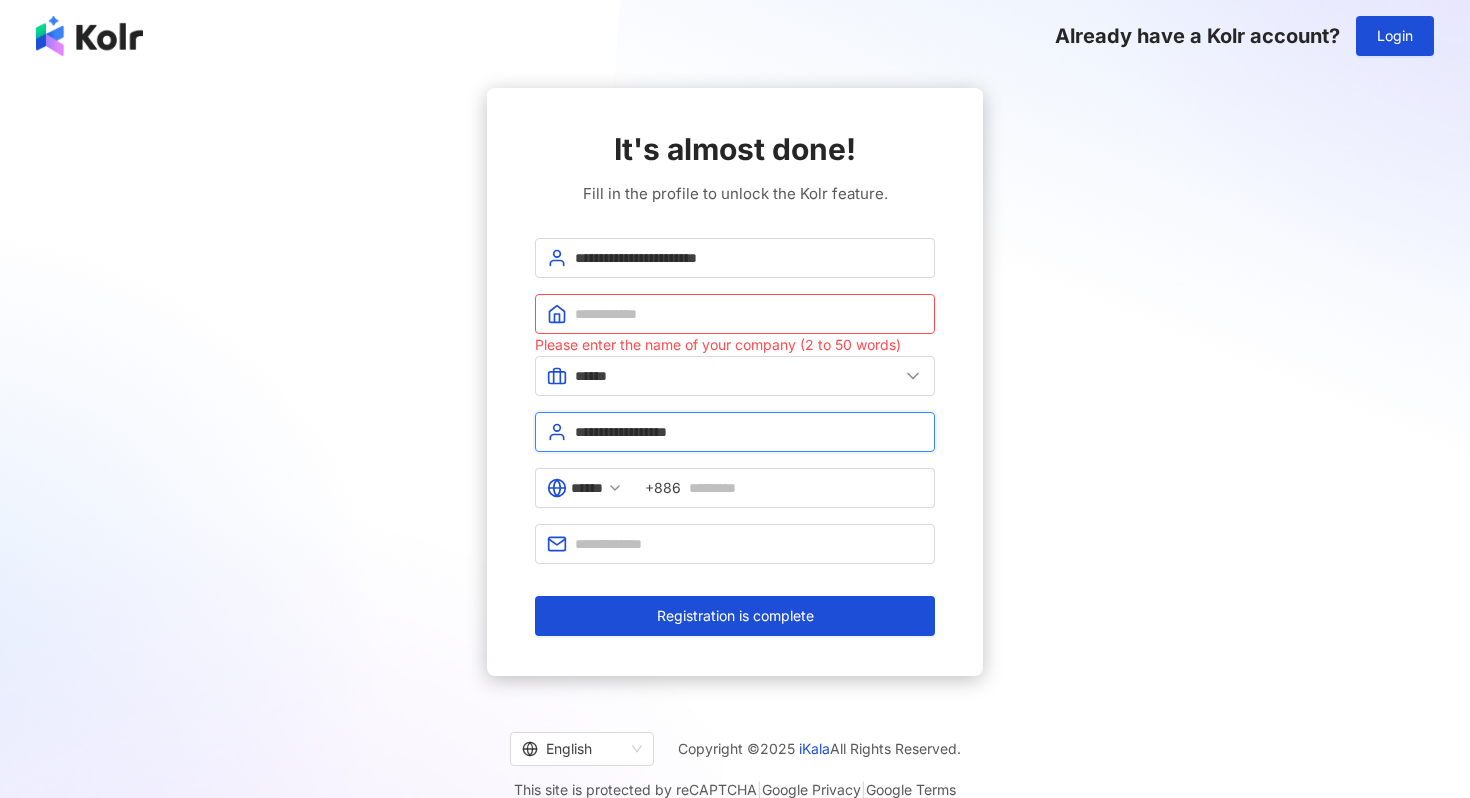 type on "**********" 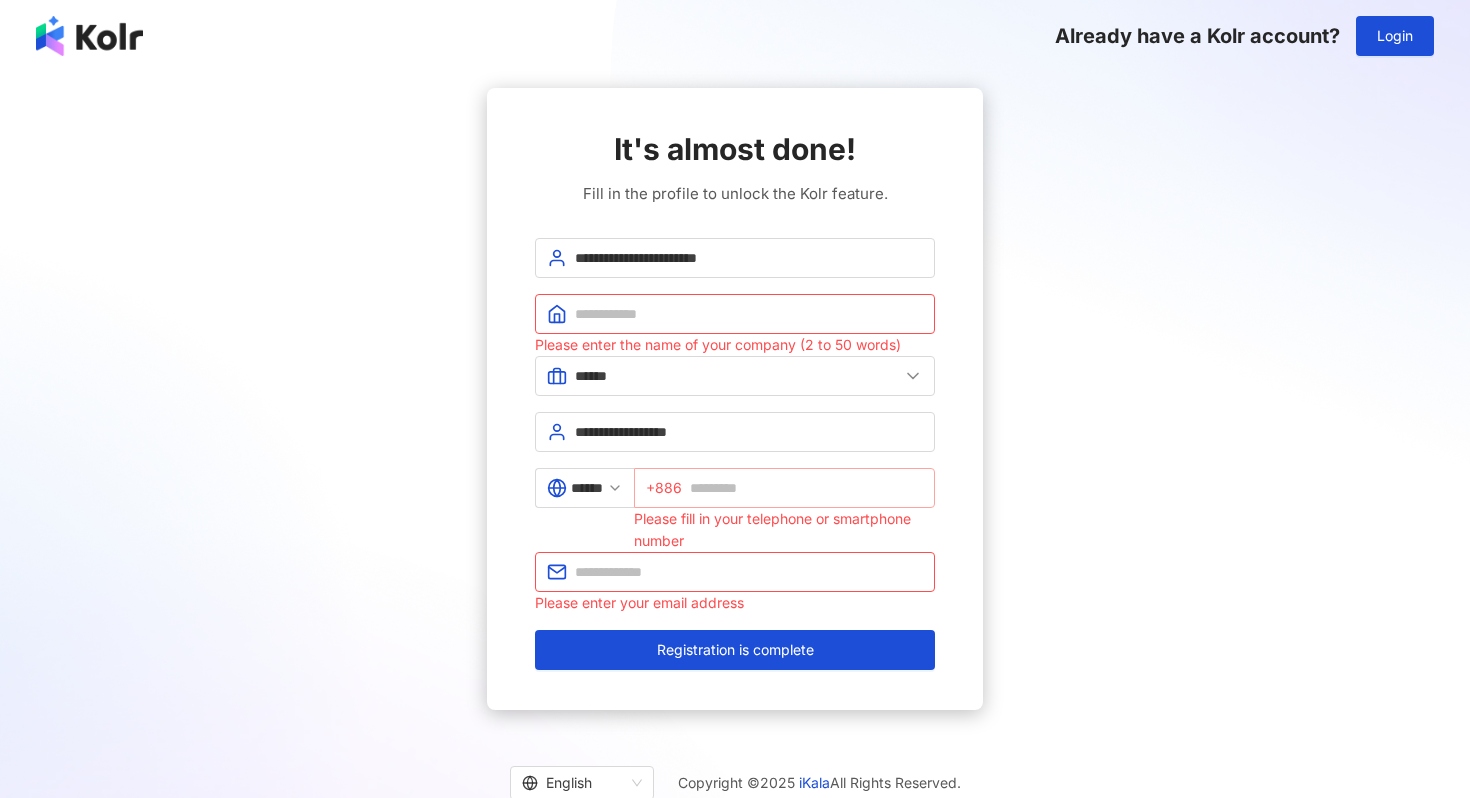click on "+886" at bounding box center [784, 488] 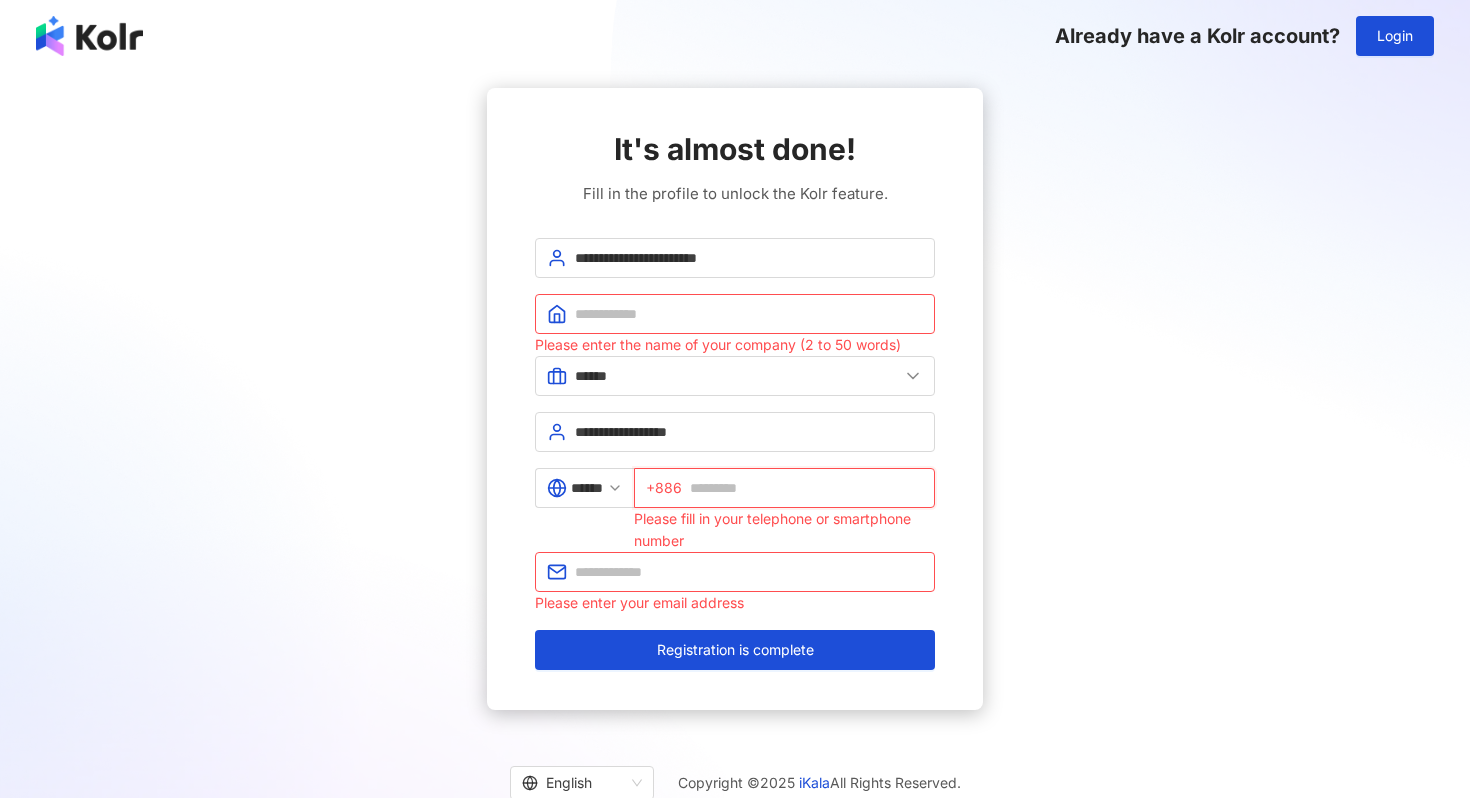 click at bounding box center [806, 488] 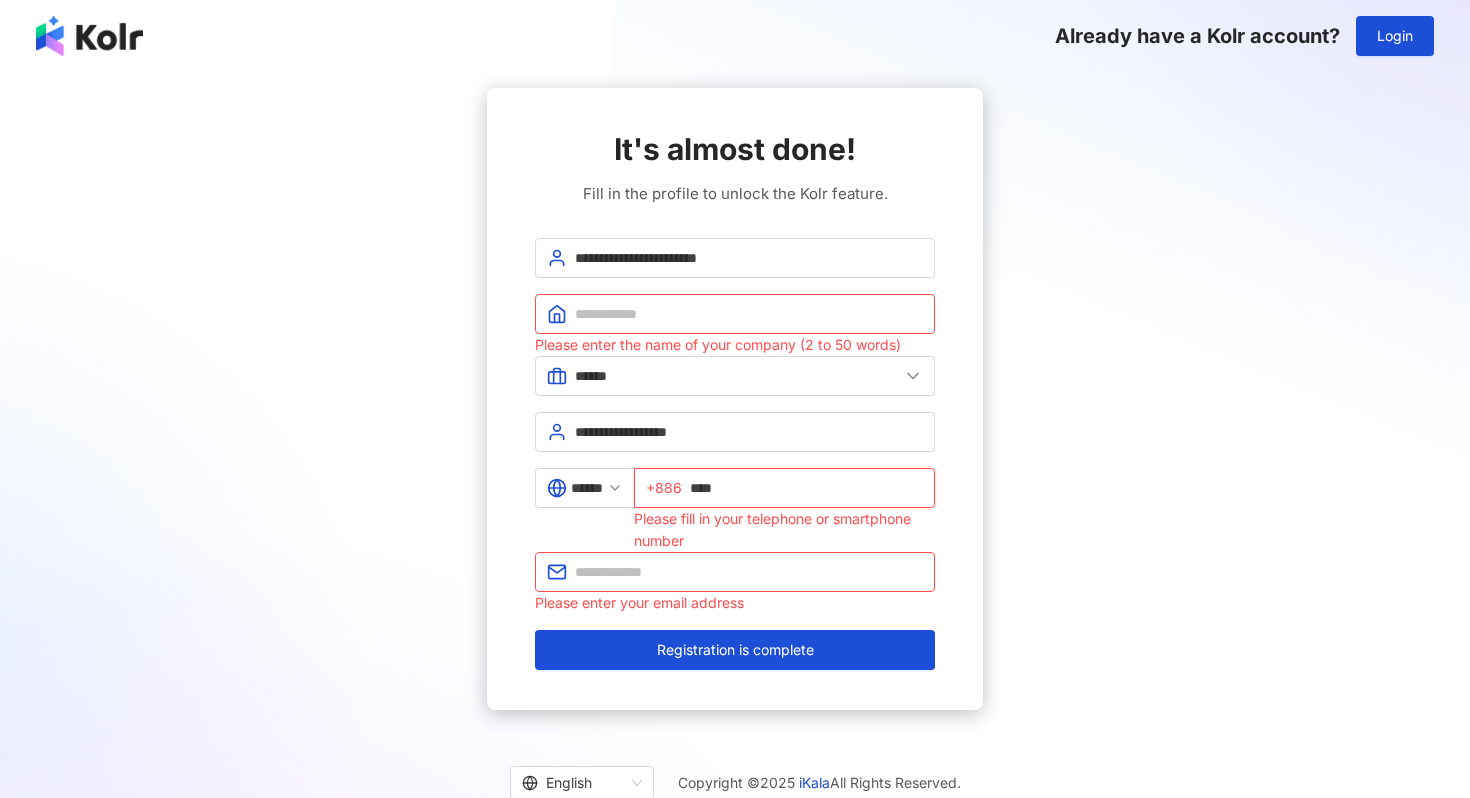 click on "Registration is complete" at bounding box center (735, 650) 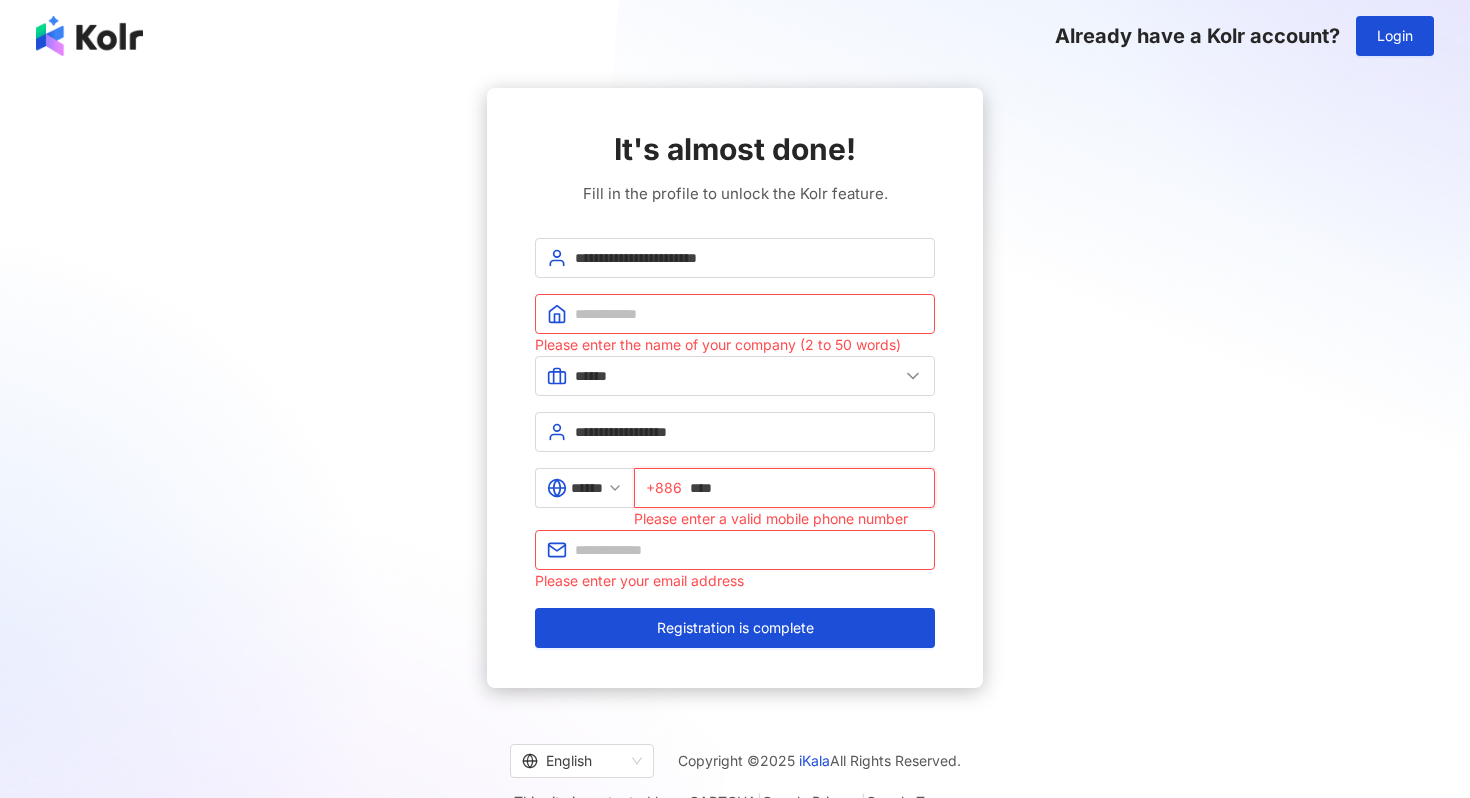type on "**********" 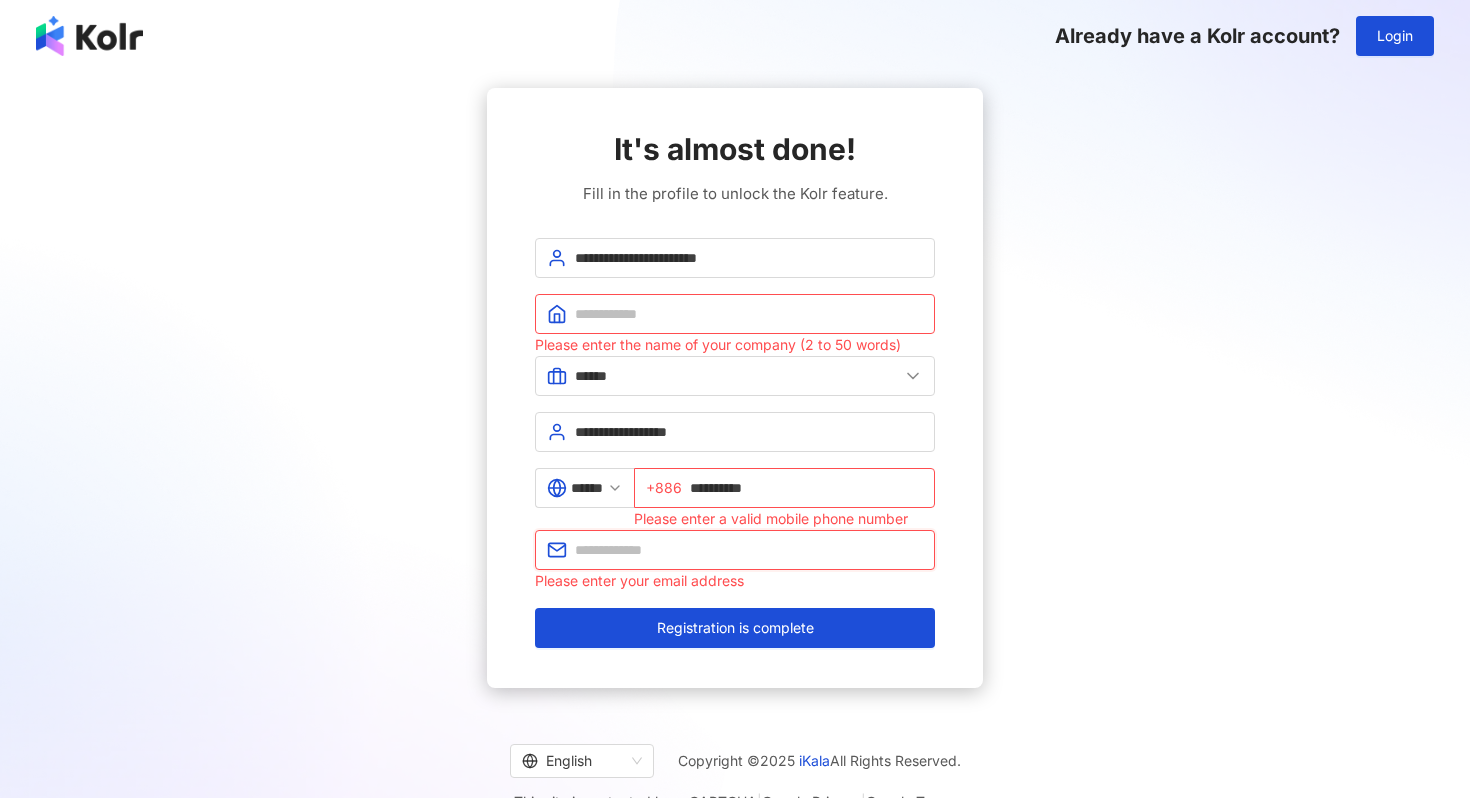 click at bounding box center [749, 550] 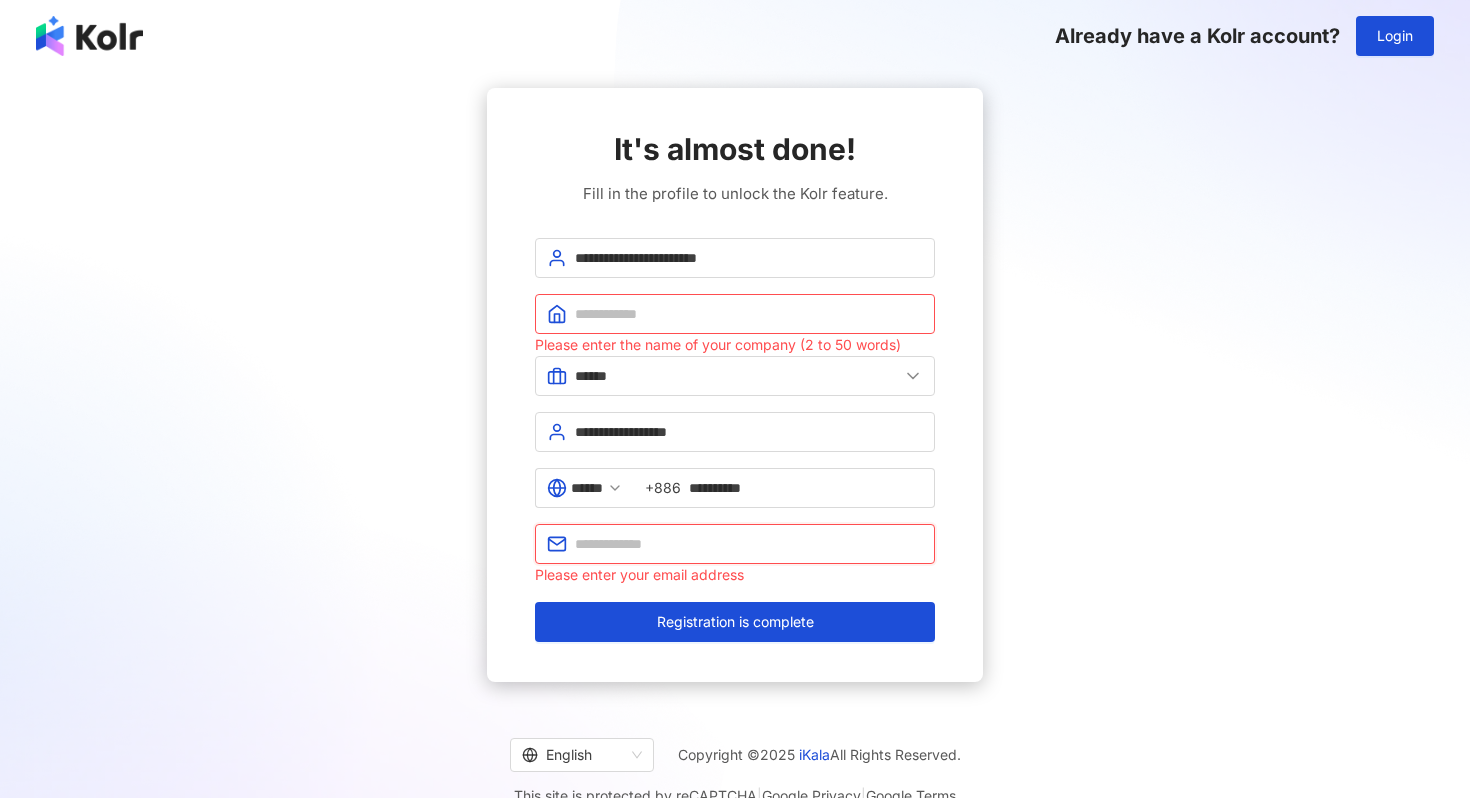 type on "**********" 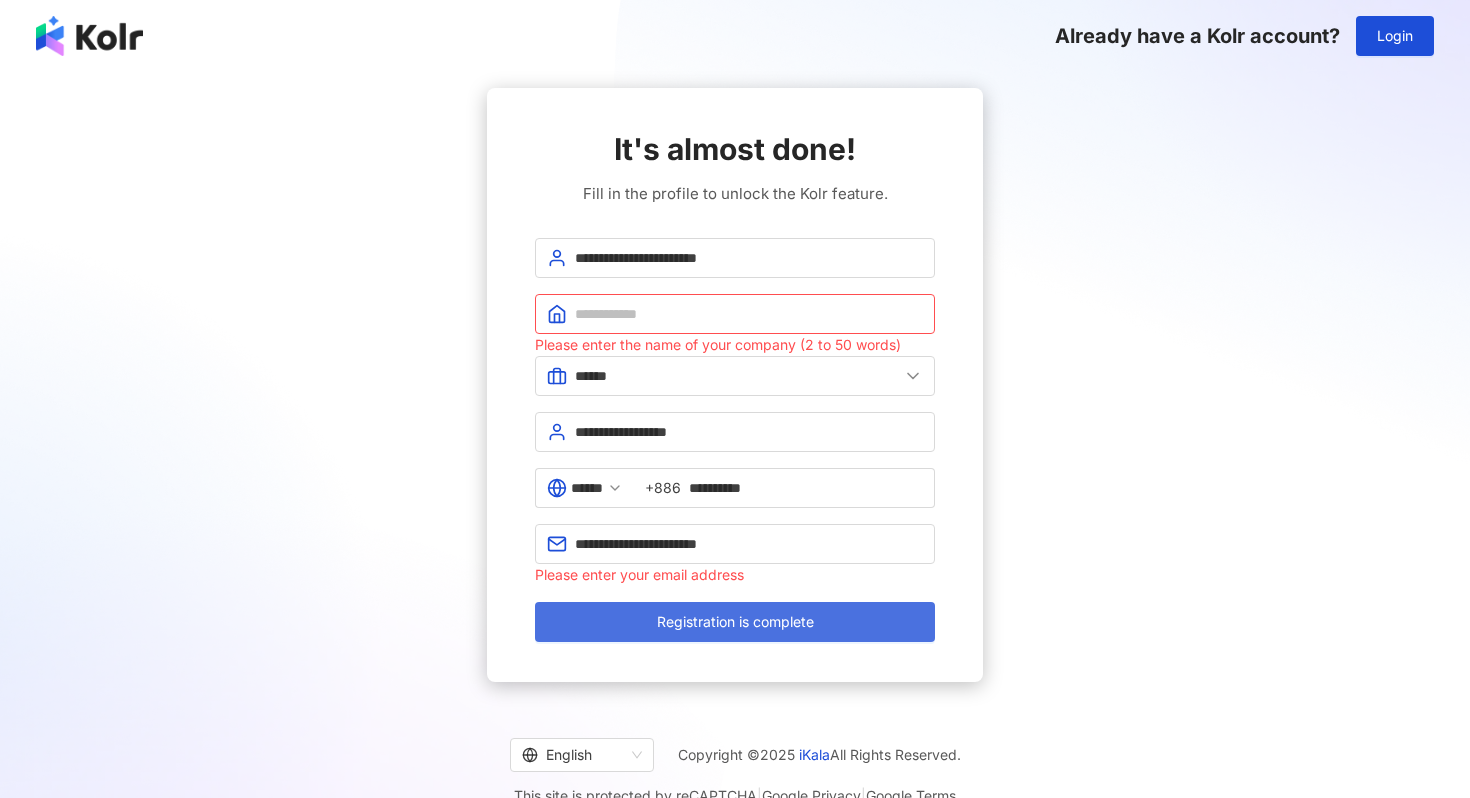 click on "Registration is complete" at bounding box center [735, 622] 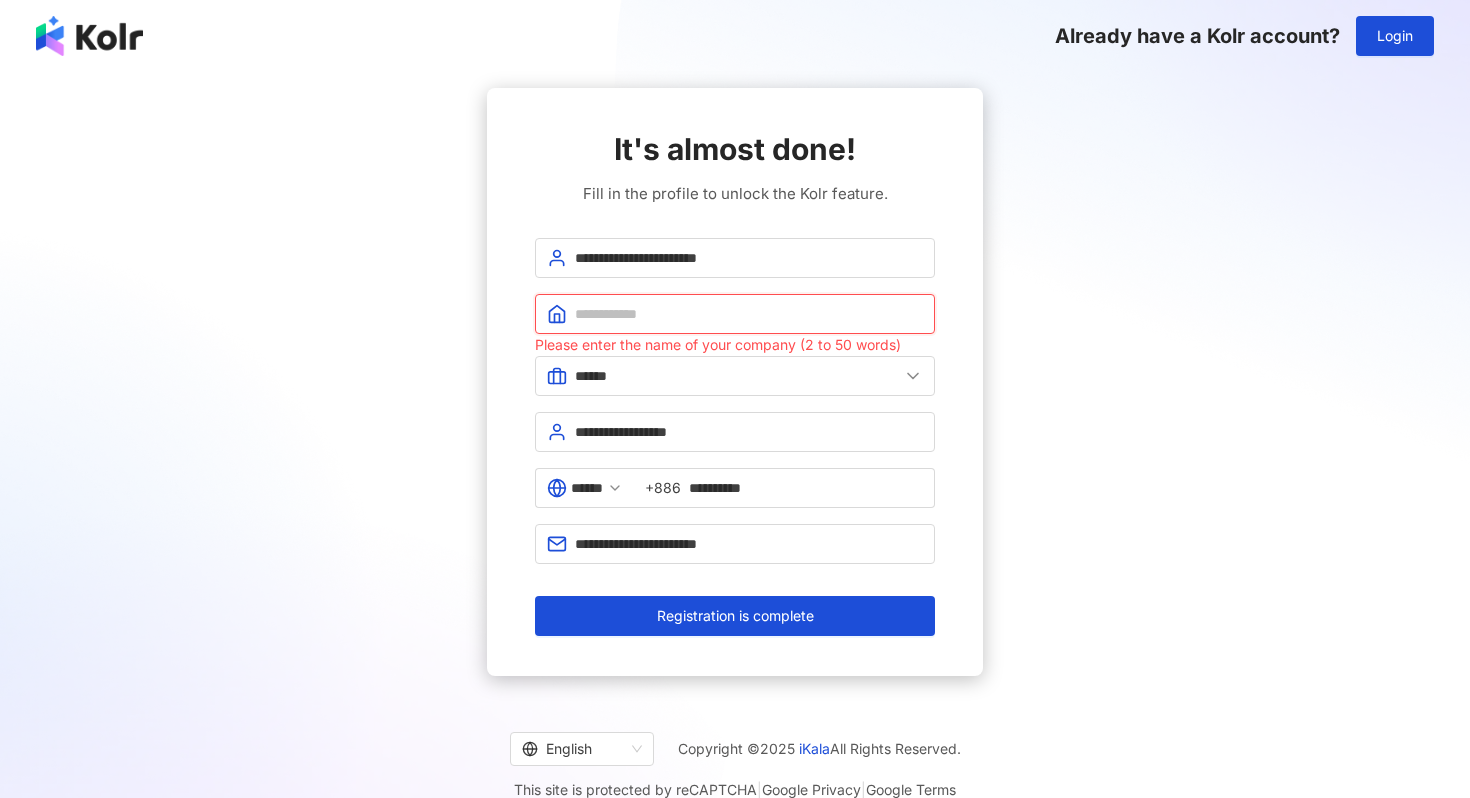click at bounding box center (749, 314) 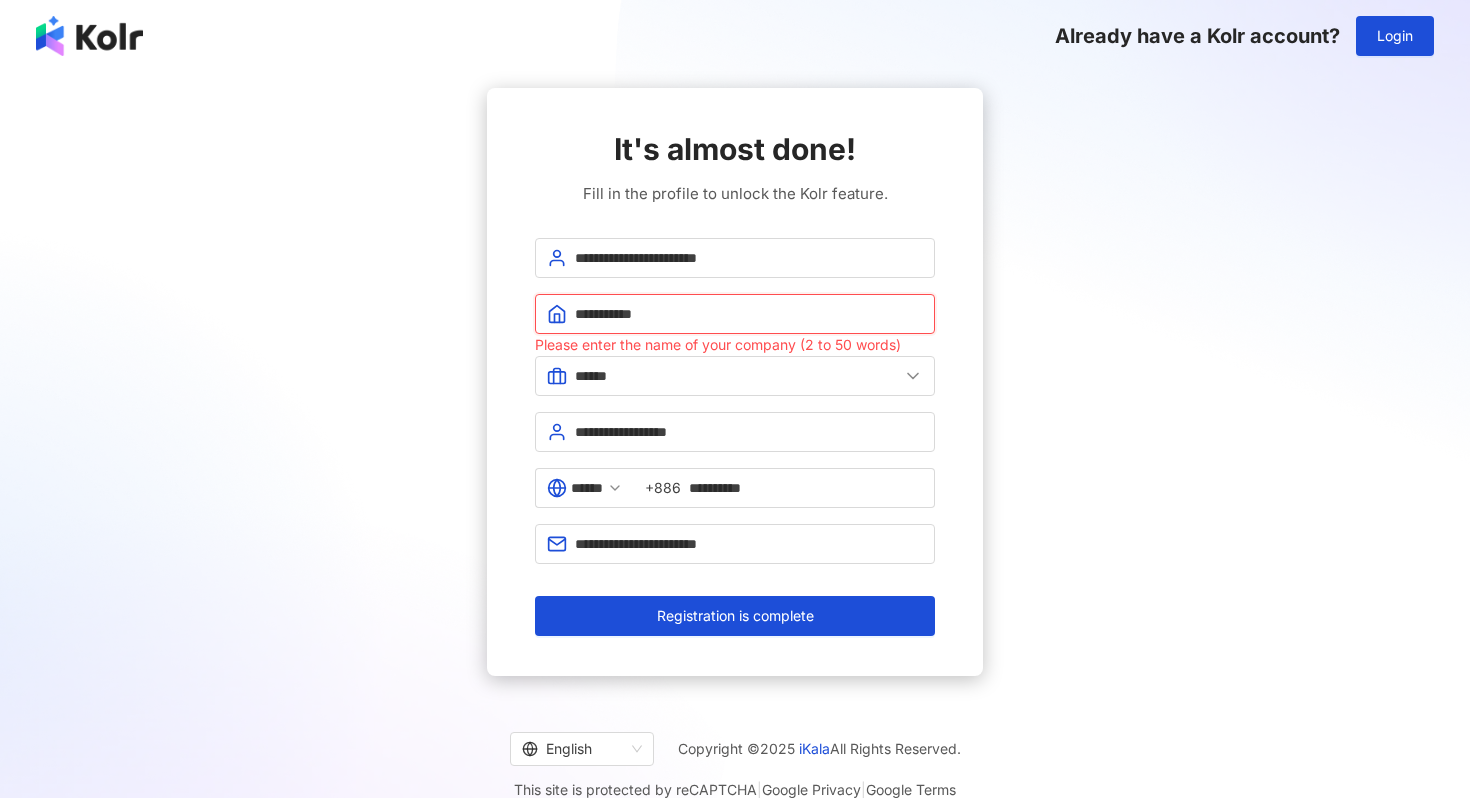 type on "**********" 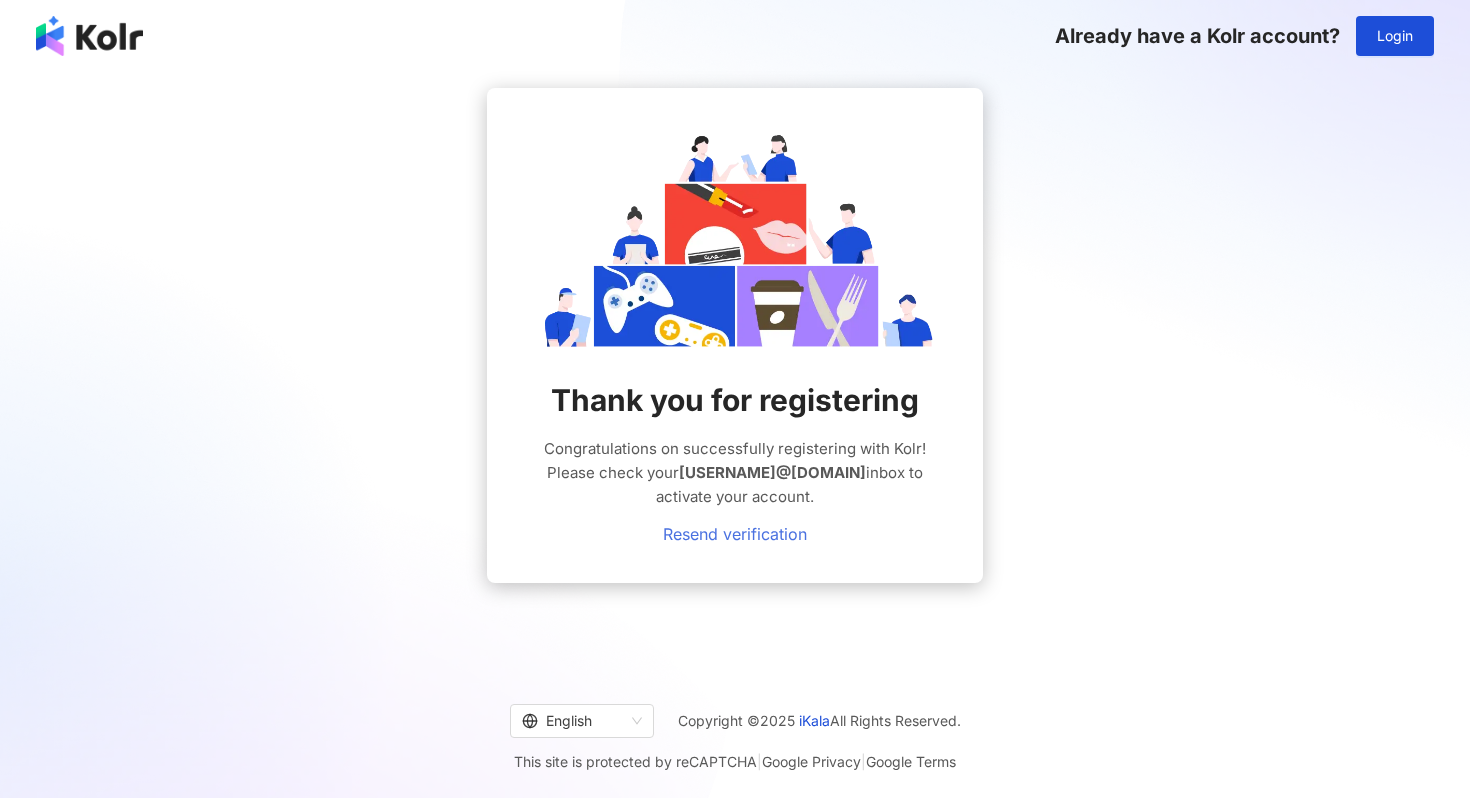 click on "Resend verification" at bounding box center [735, 534] 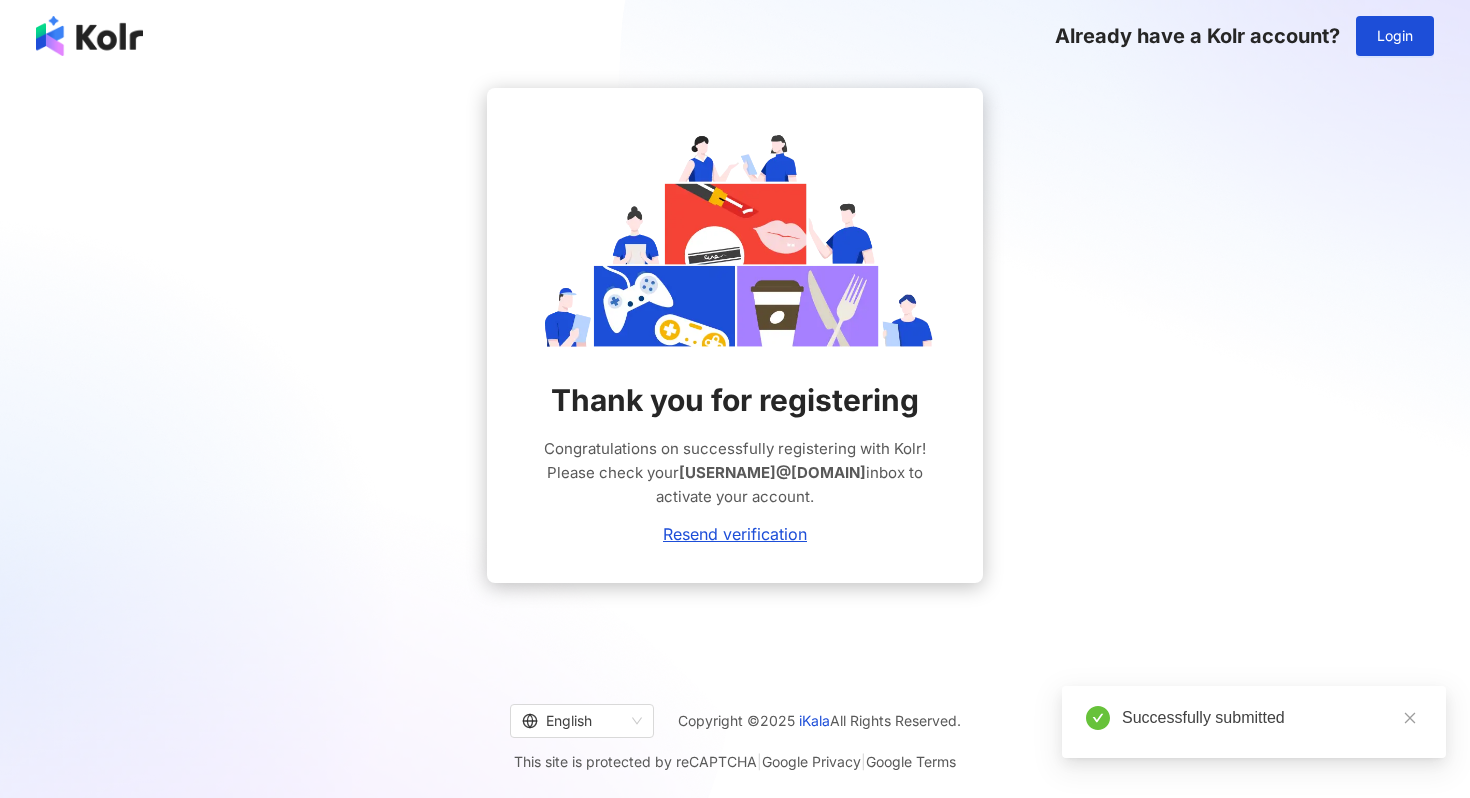 click at bounding box center (89, 36) 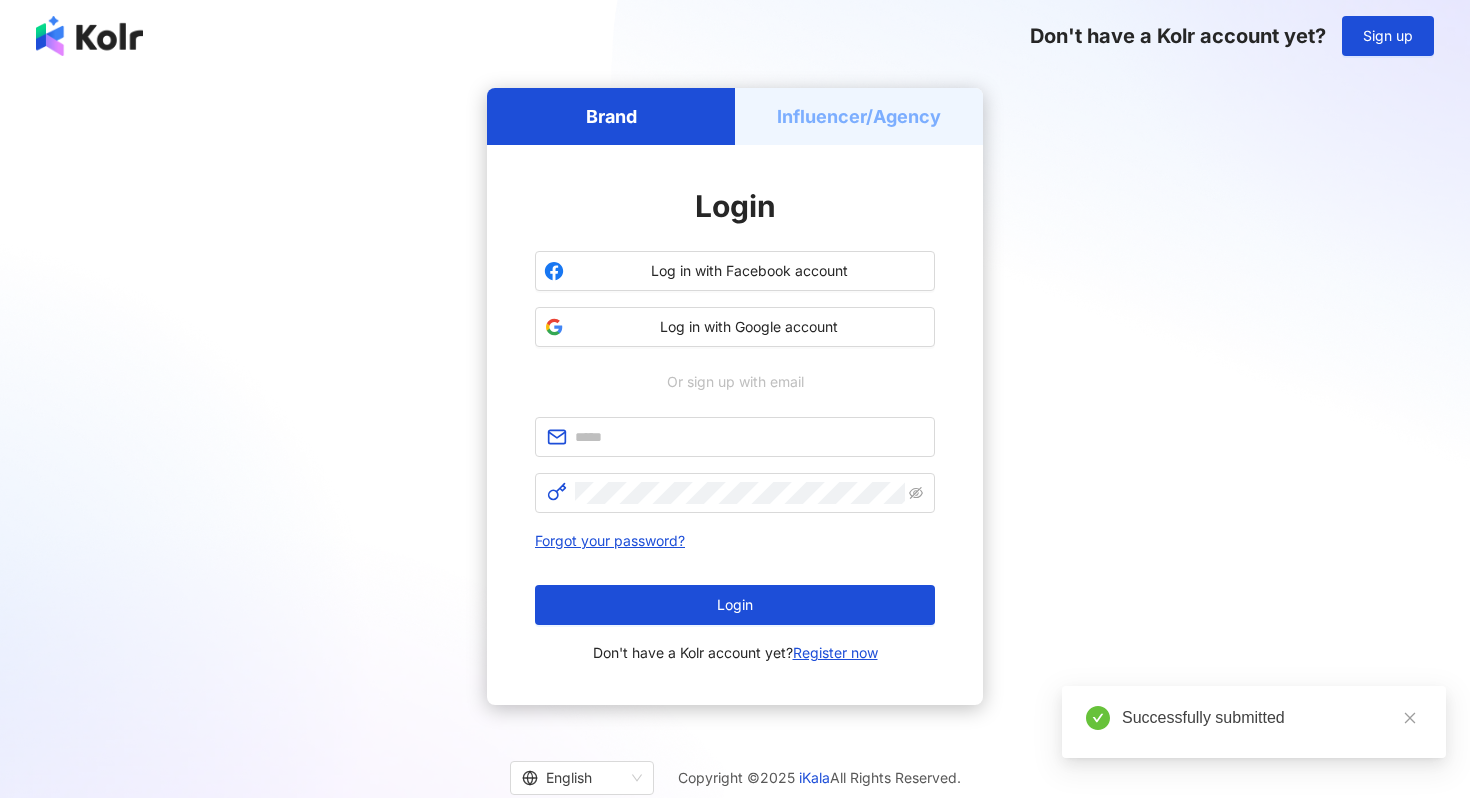 click on "Don't have a Kolr account yet? Sign up" at bounding box center [735, 36] 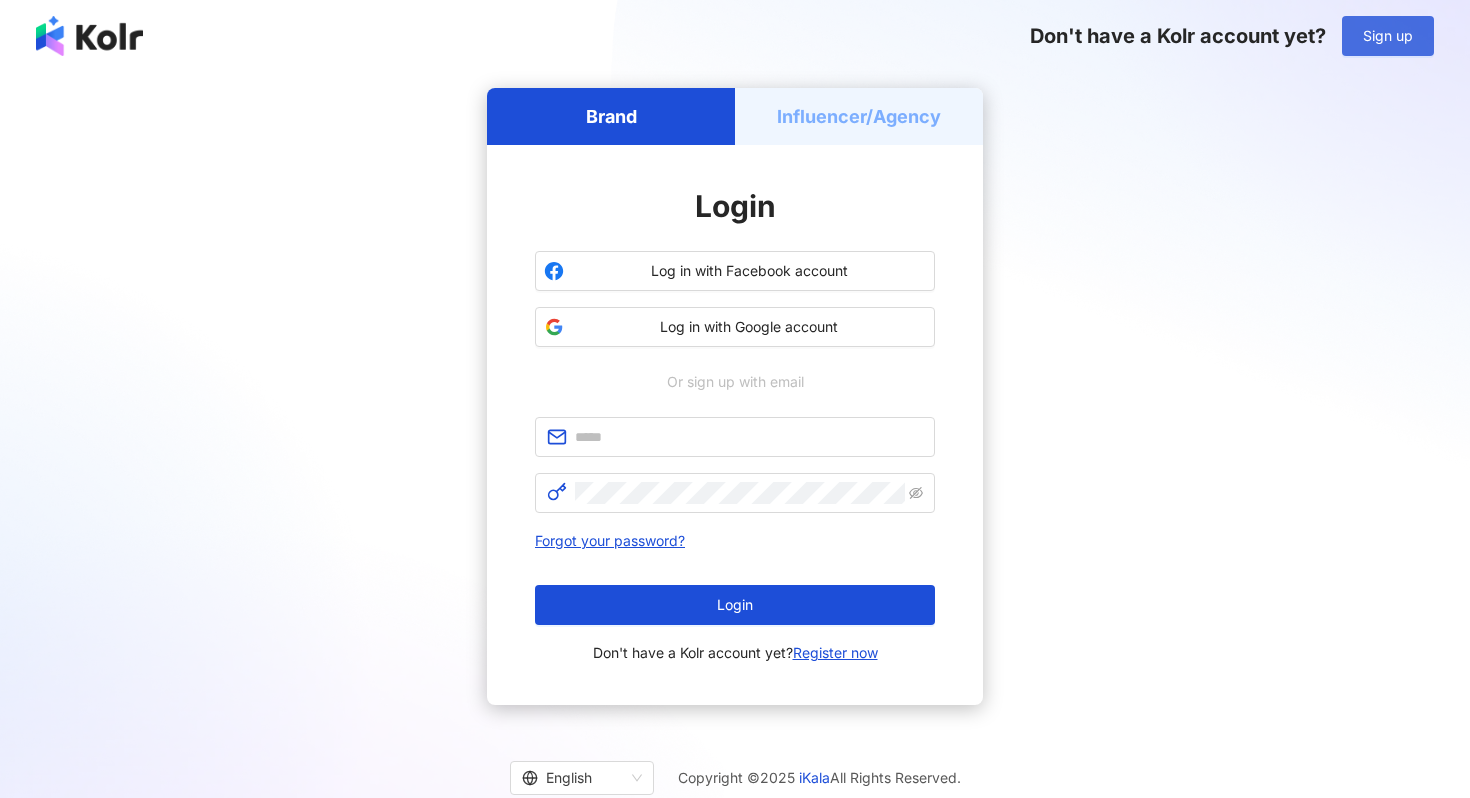 click on "Sign up" at bounding box center [1388, 36] 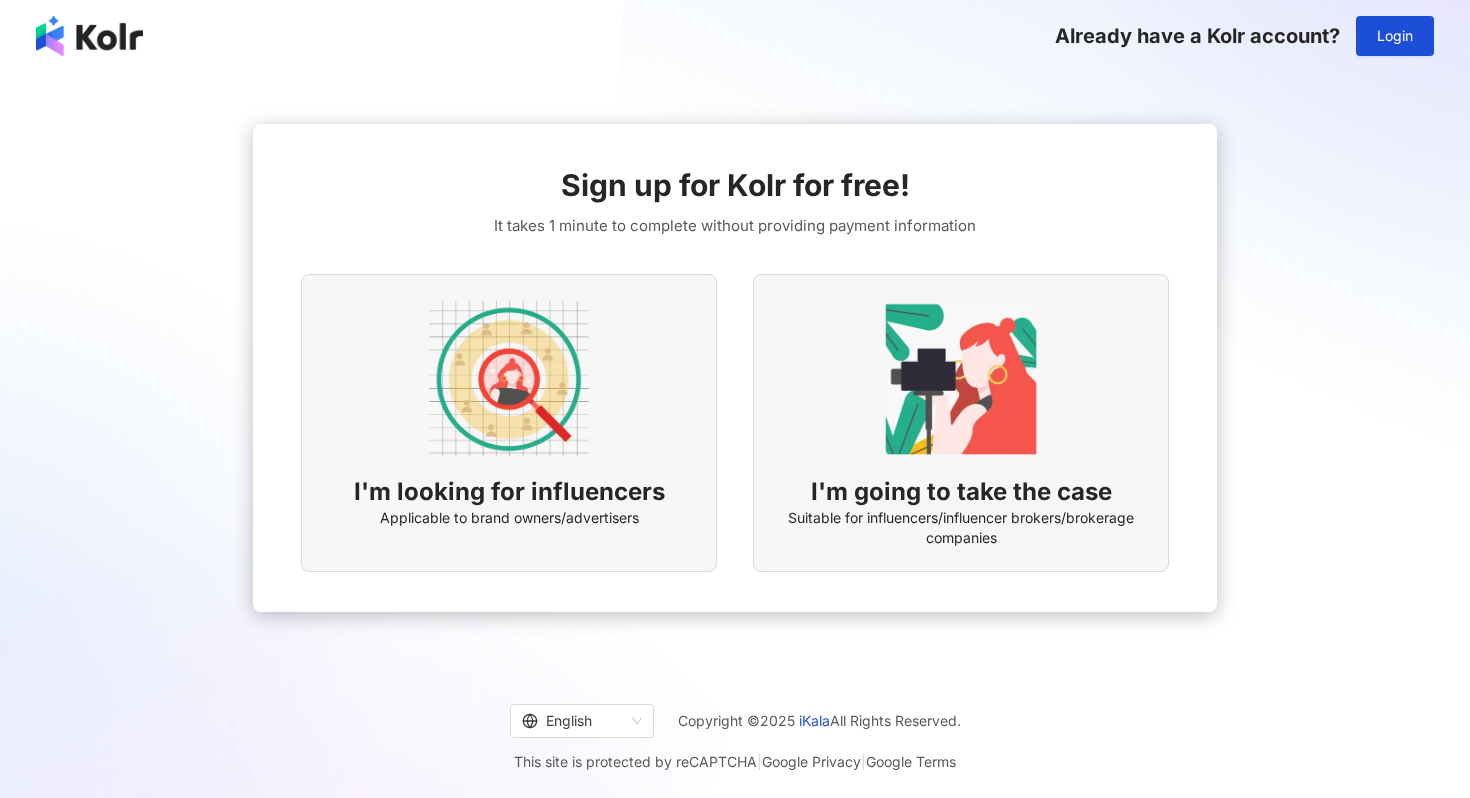 click on "I'm looking for influencers Applicable to brand owners/advertisers" at bounding box center (509, 423) 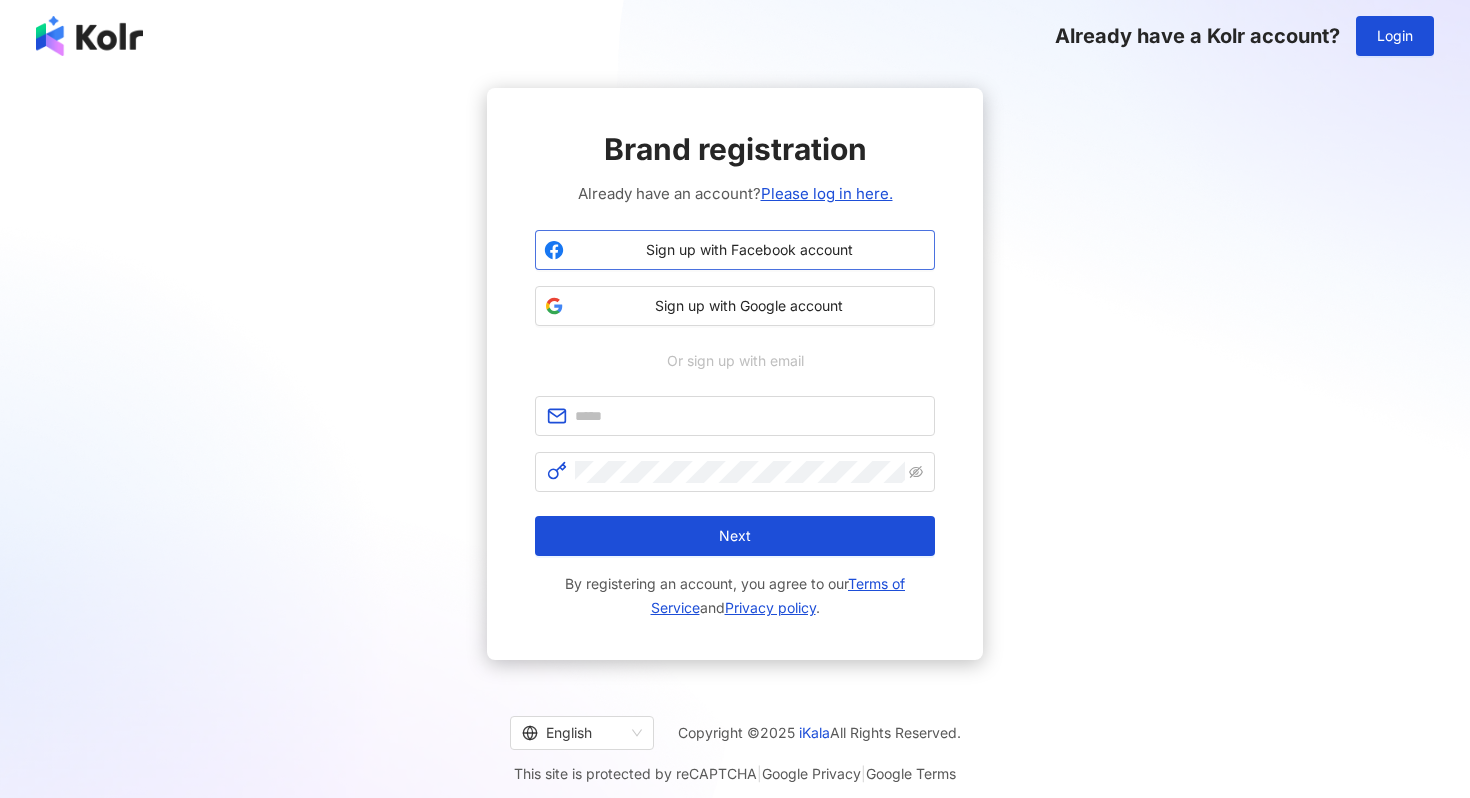 click on "Sign up with Facebook account" at bounding box center [749, 250] 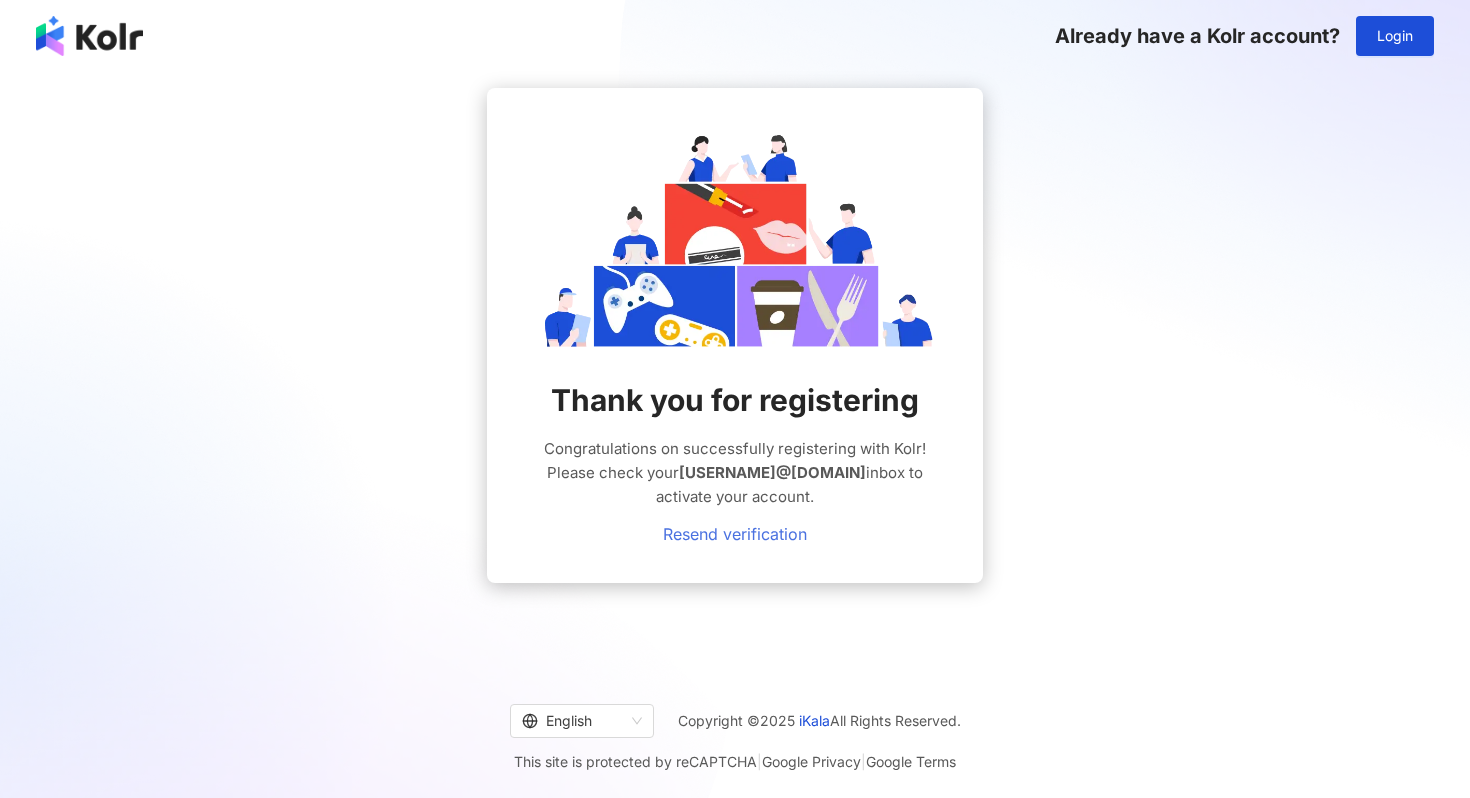 click on "Resend verification" at bounding box center [735, 534] 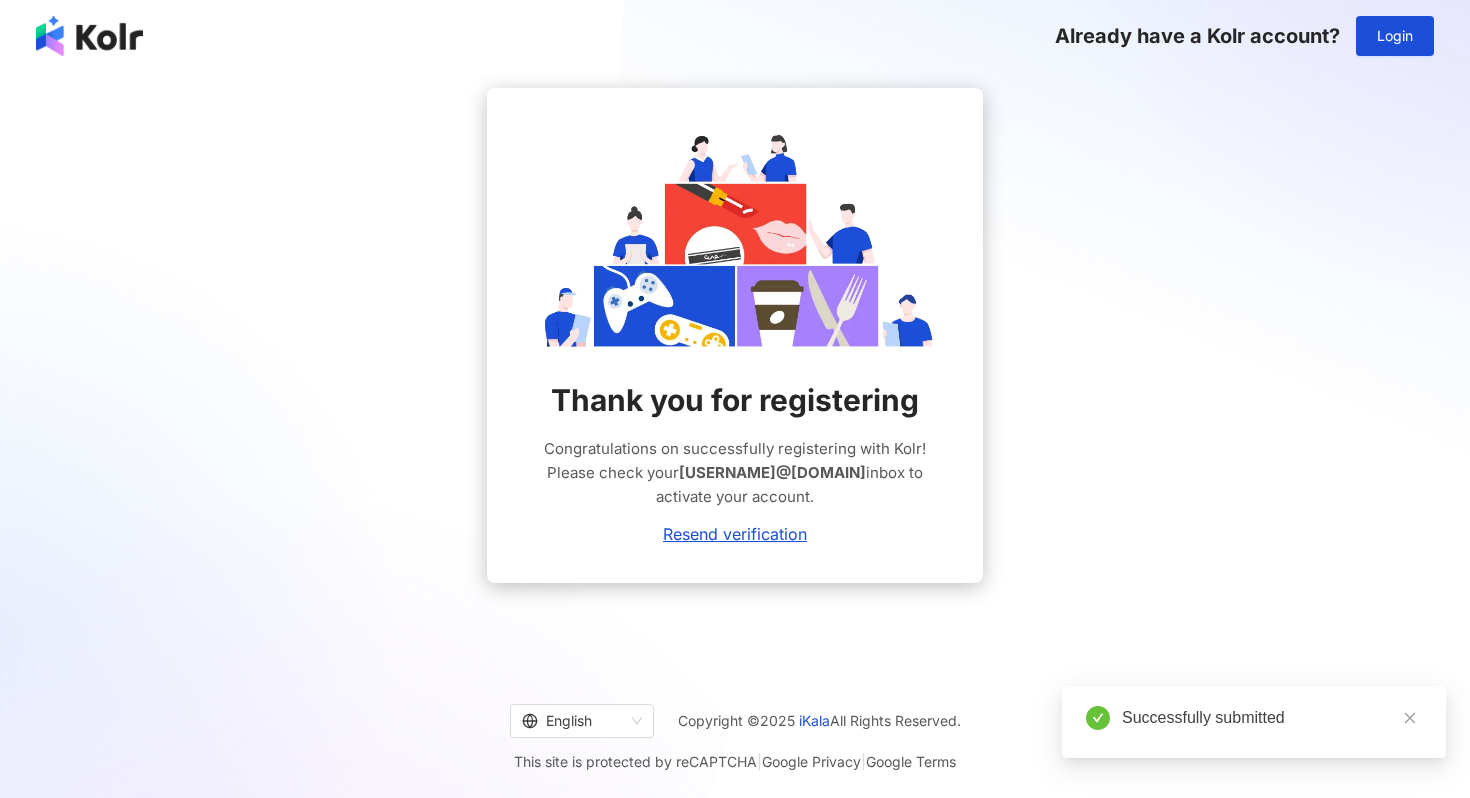 click on "Already have a Kolr account?" at bounding box center [1197, 36] 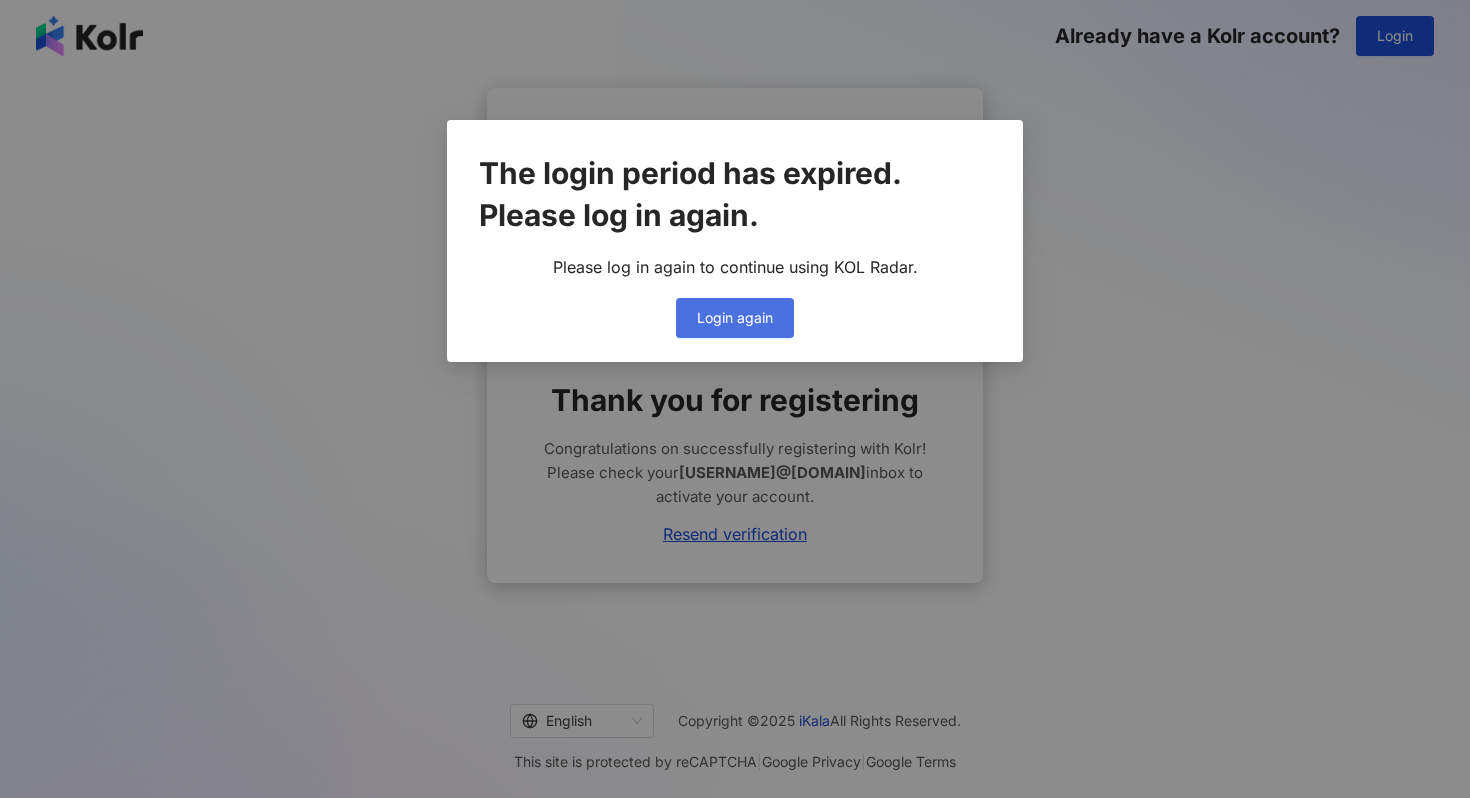 click on "Login again" at bounding box center [735, 318] 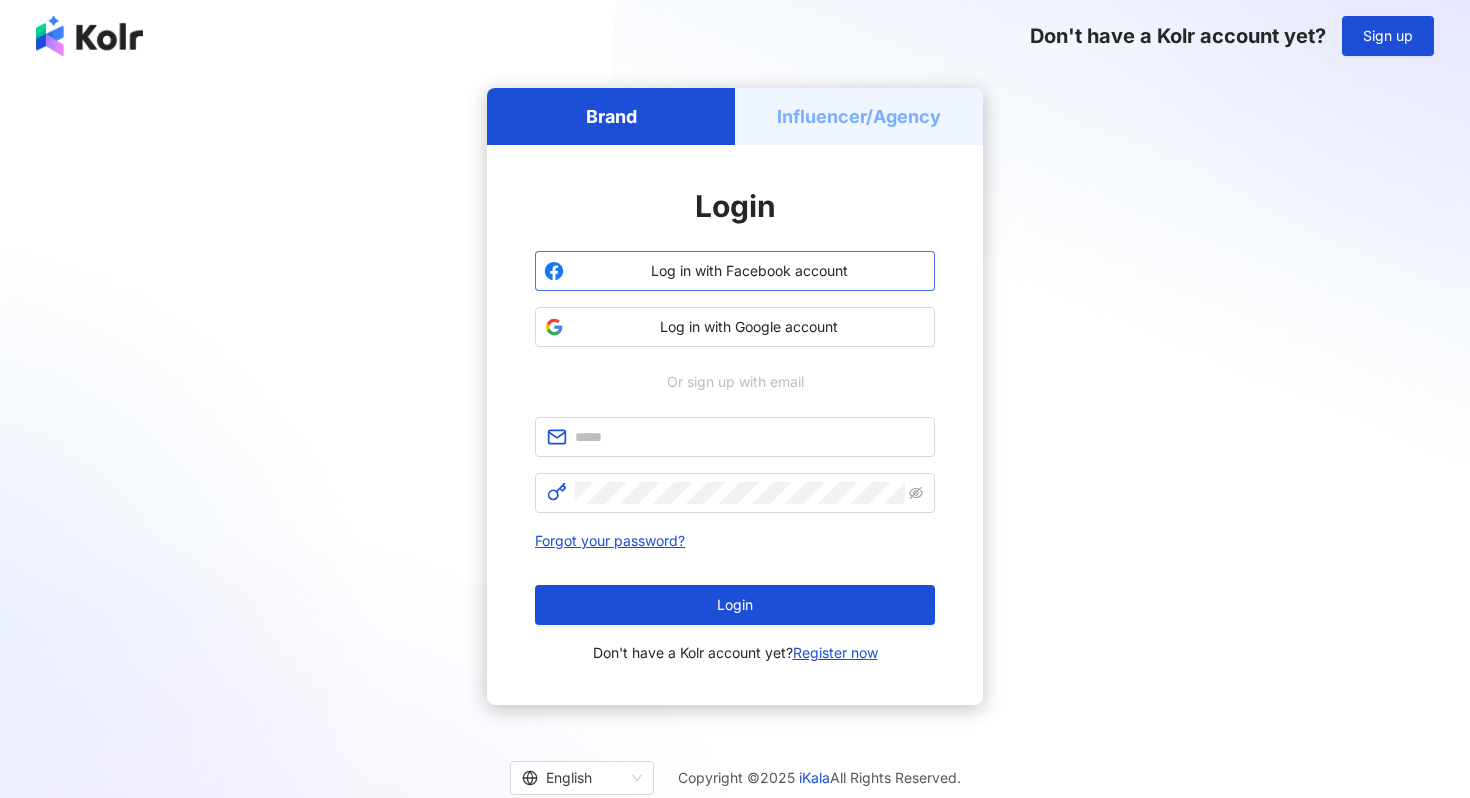 click on "Log in with Facebook account" at bounding box center (749, 271) 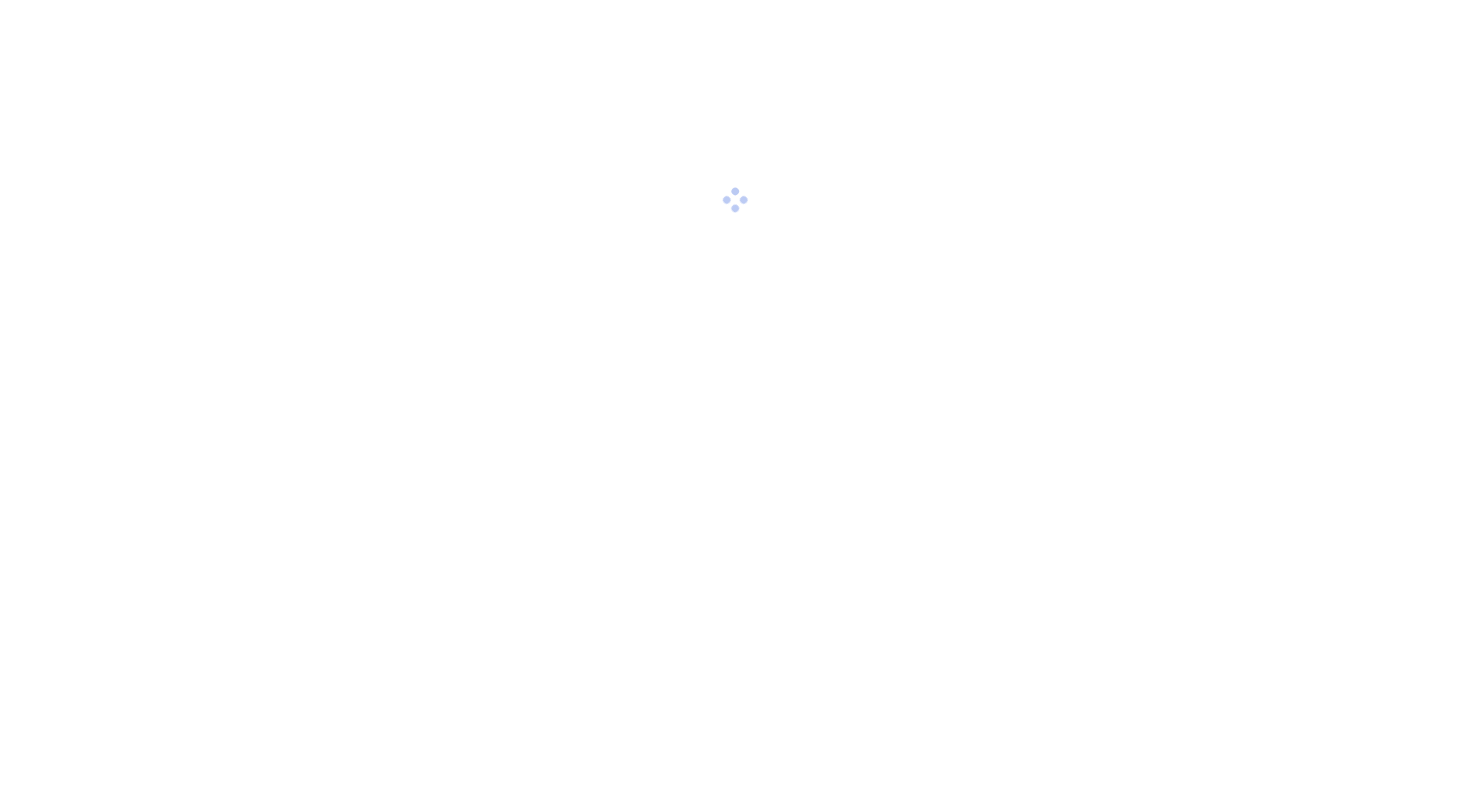 scroll, scrollTop: 0, scrollLeft: 0, axis: both 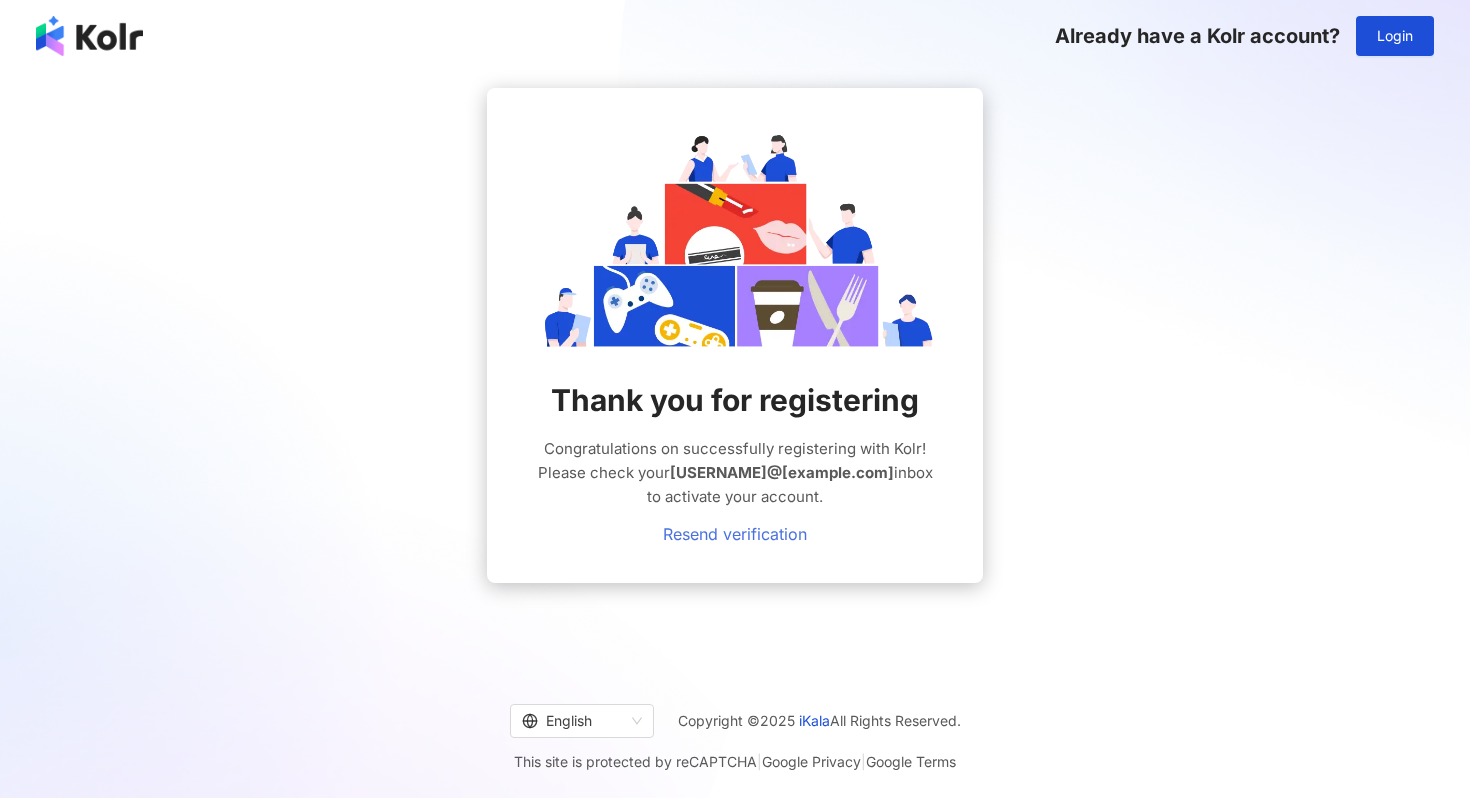 click on "Resend verification" at bounding box center [735, 534] 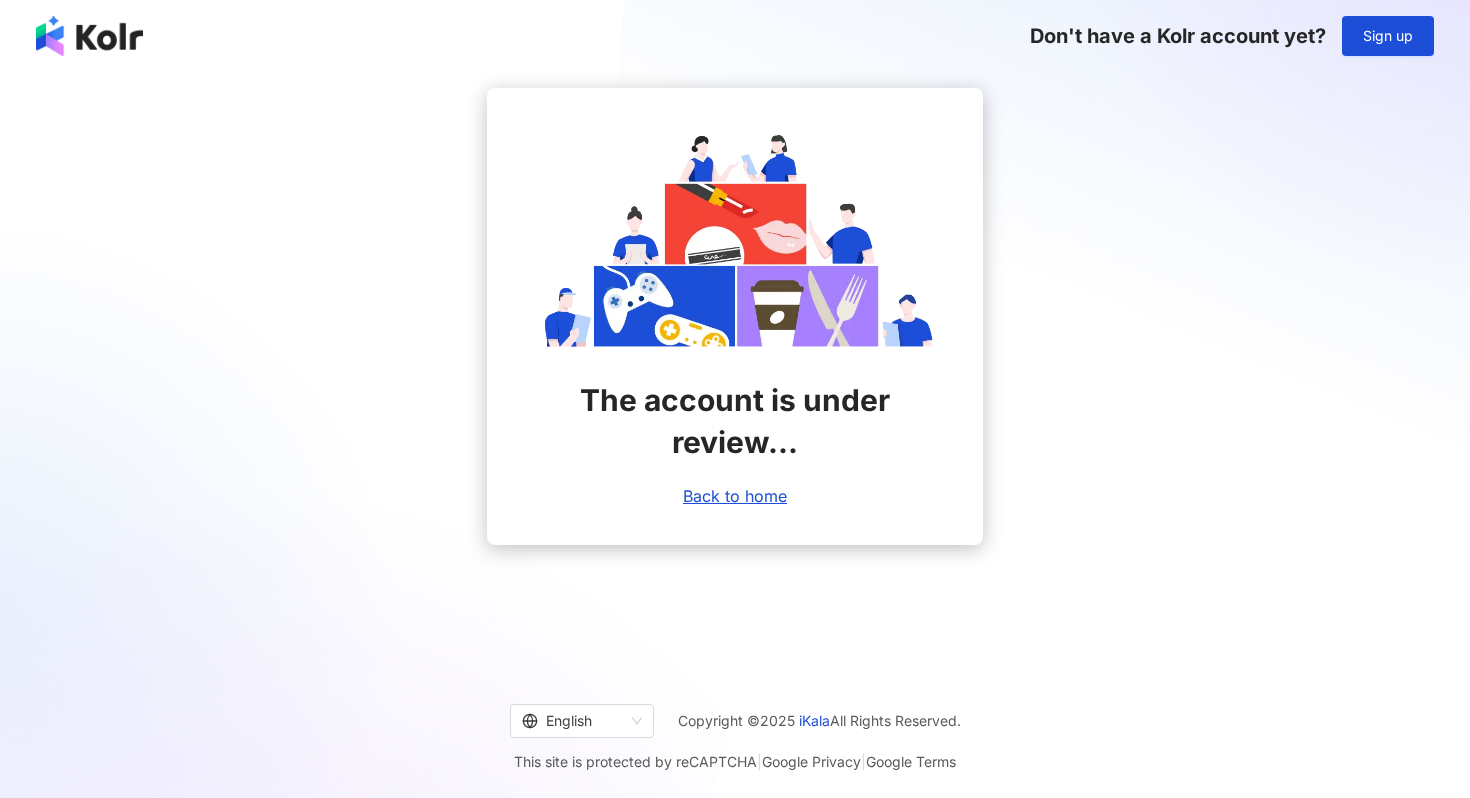 scroll, scrollTop: 0, scrollLeft: 0, axis: both 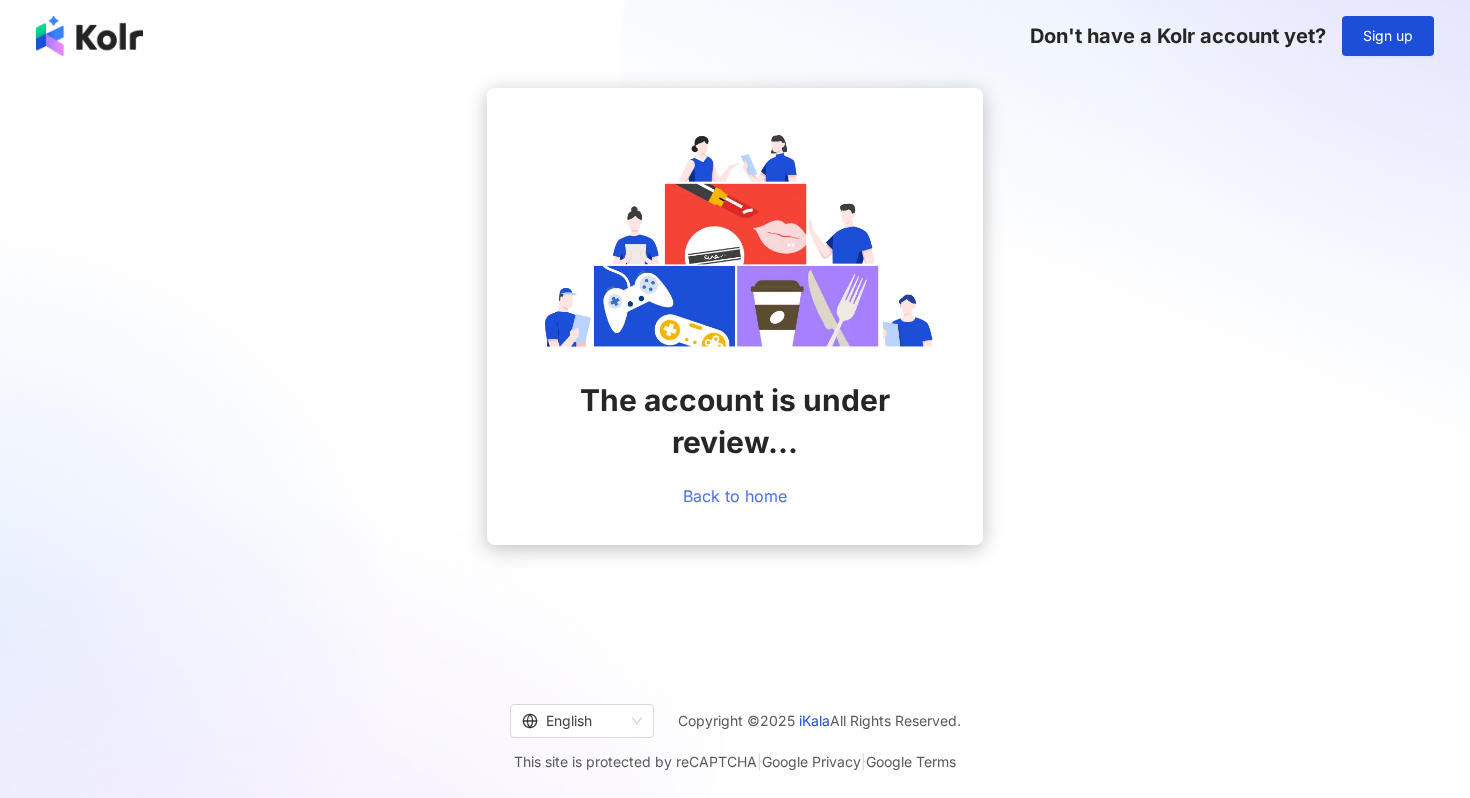 click on "Back to home" at bounding box center [735, 496] 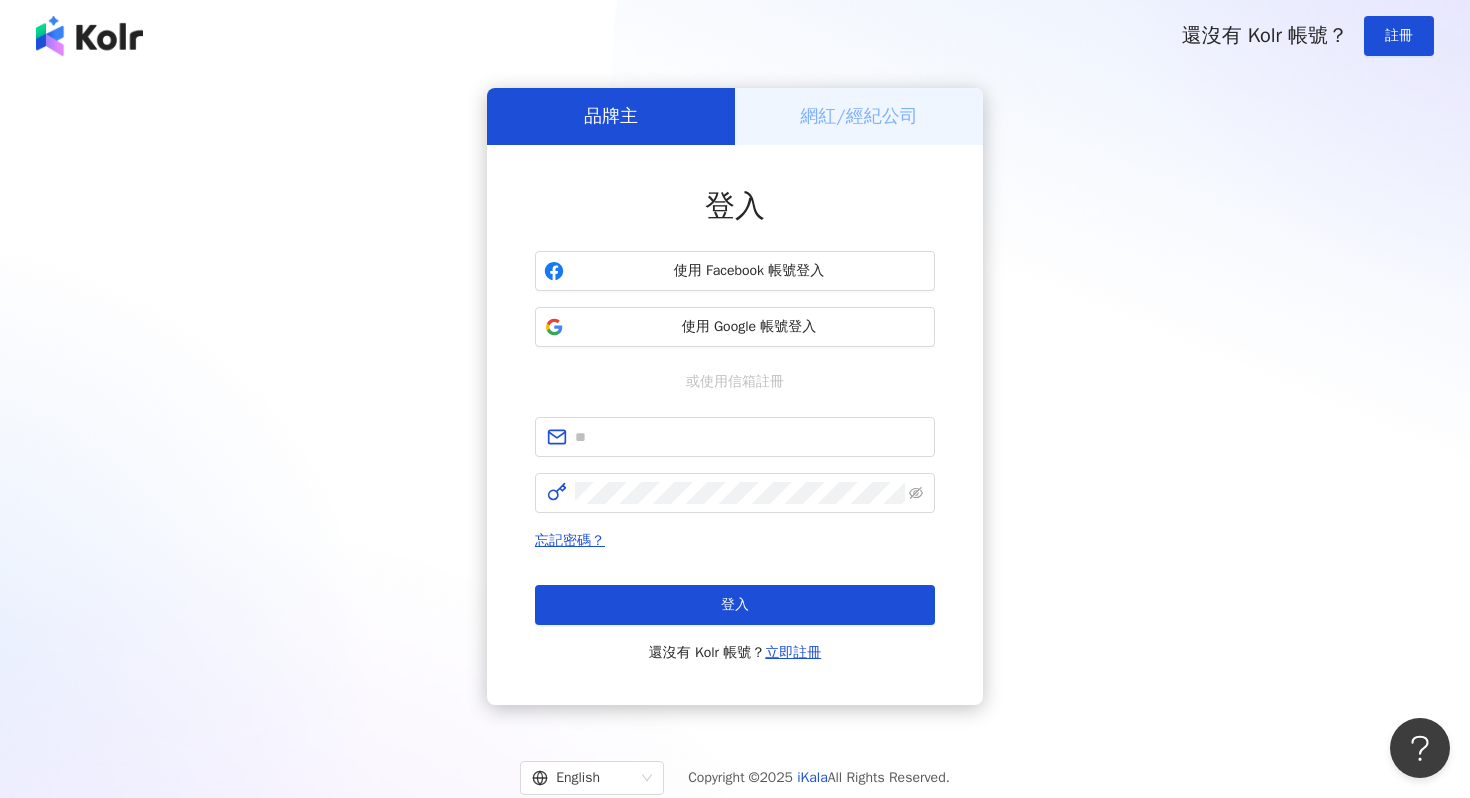 click at bounding box center [89, 36] 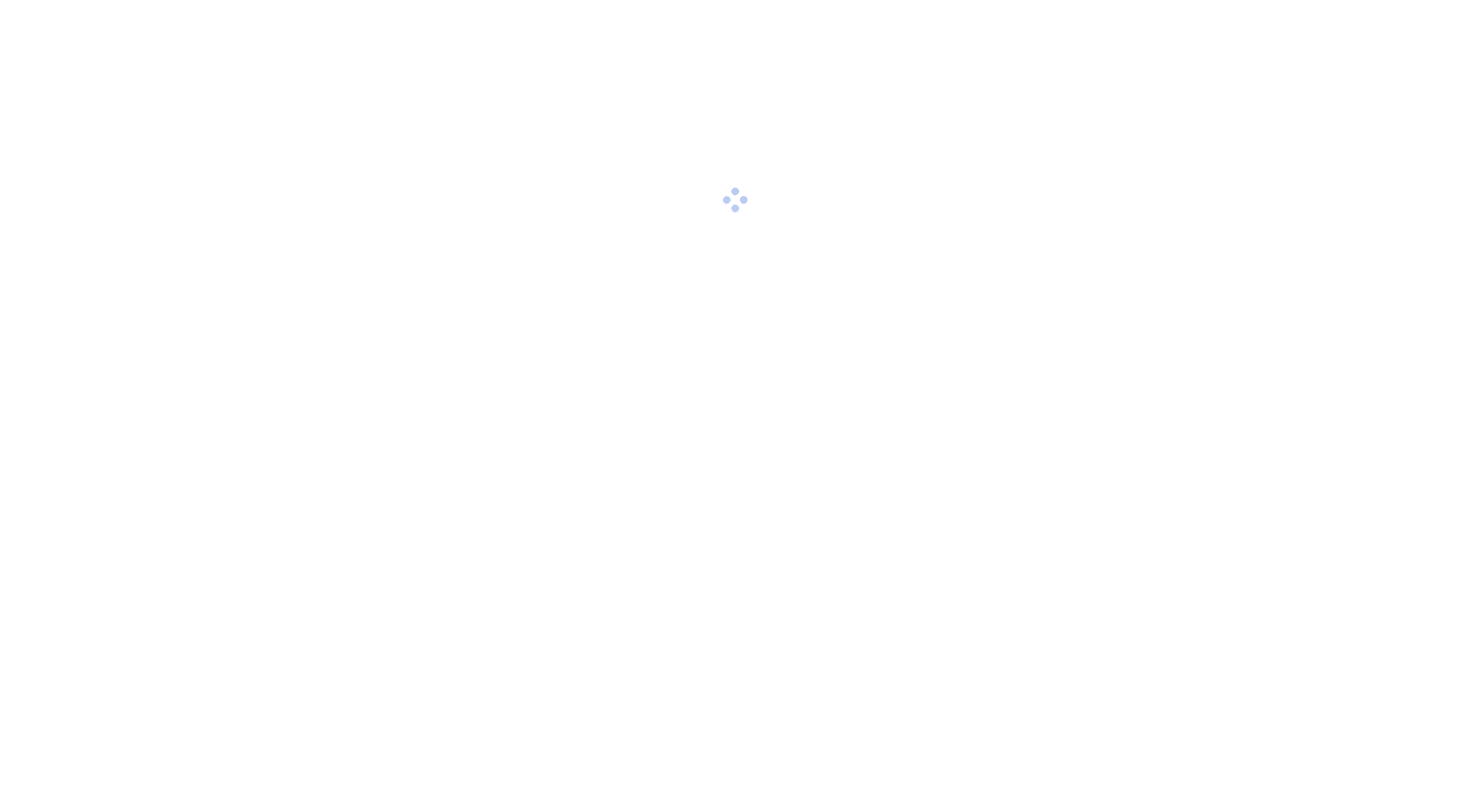 scroll, scrollTop: 0, scrollLeft: 0, axis: both 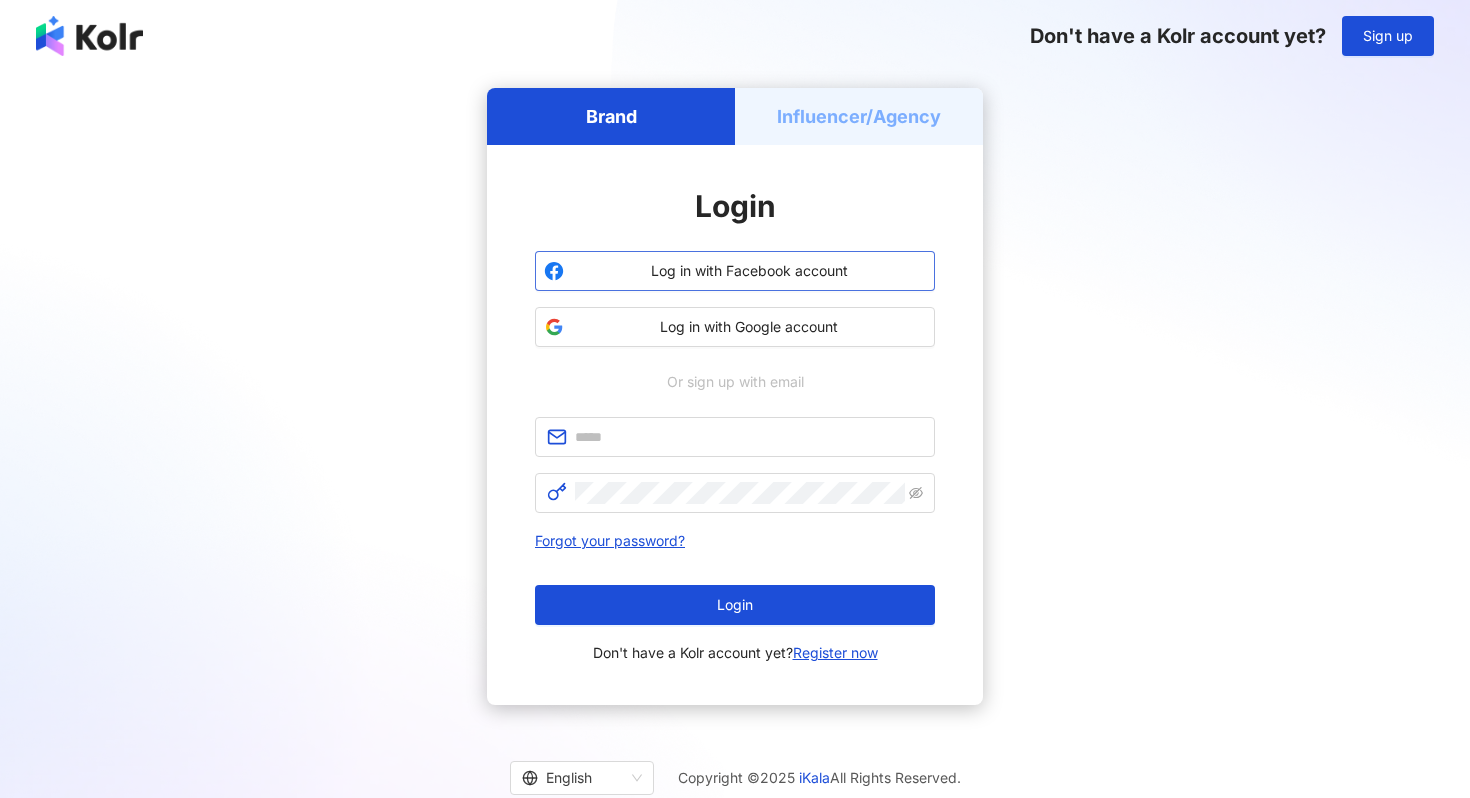 click on "Log in with Facebook account" at bounding box center [735, 271] 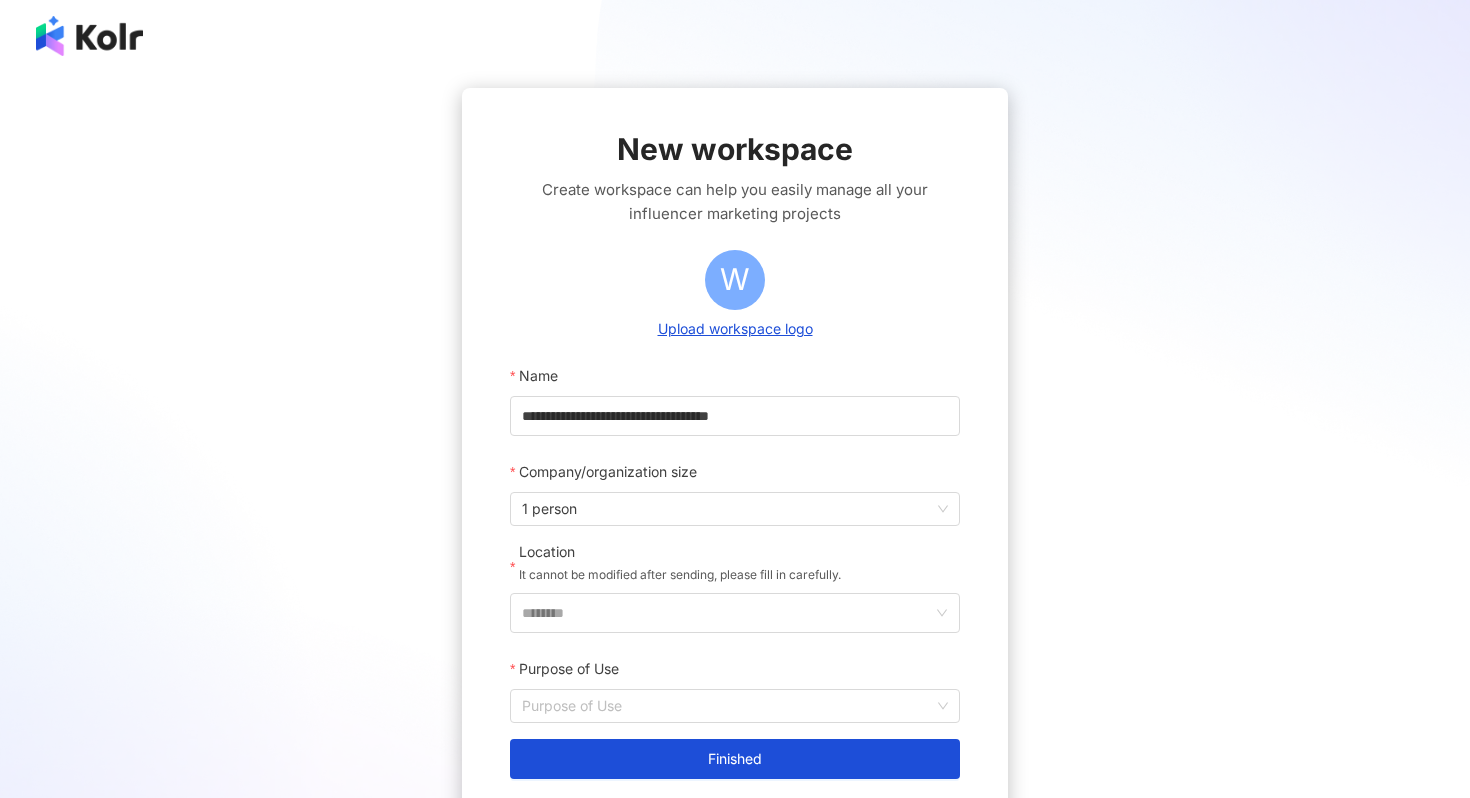 scroll, scrollTop: 171, scrollLeft: 0, axis: vertical 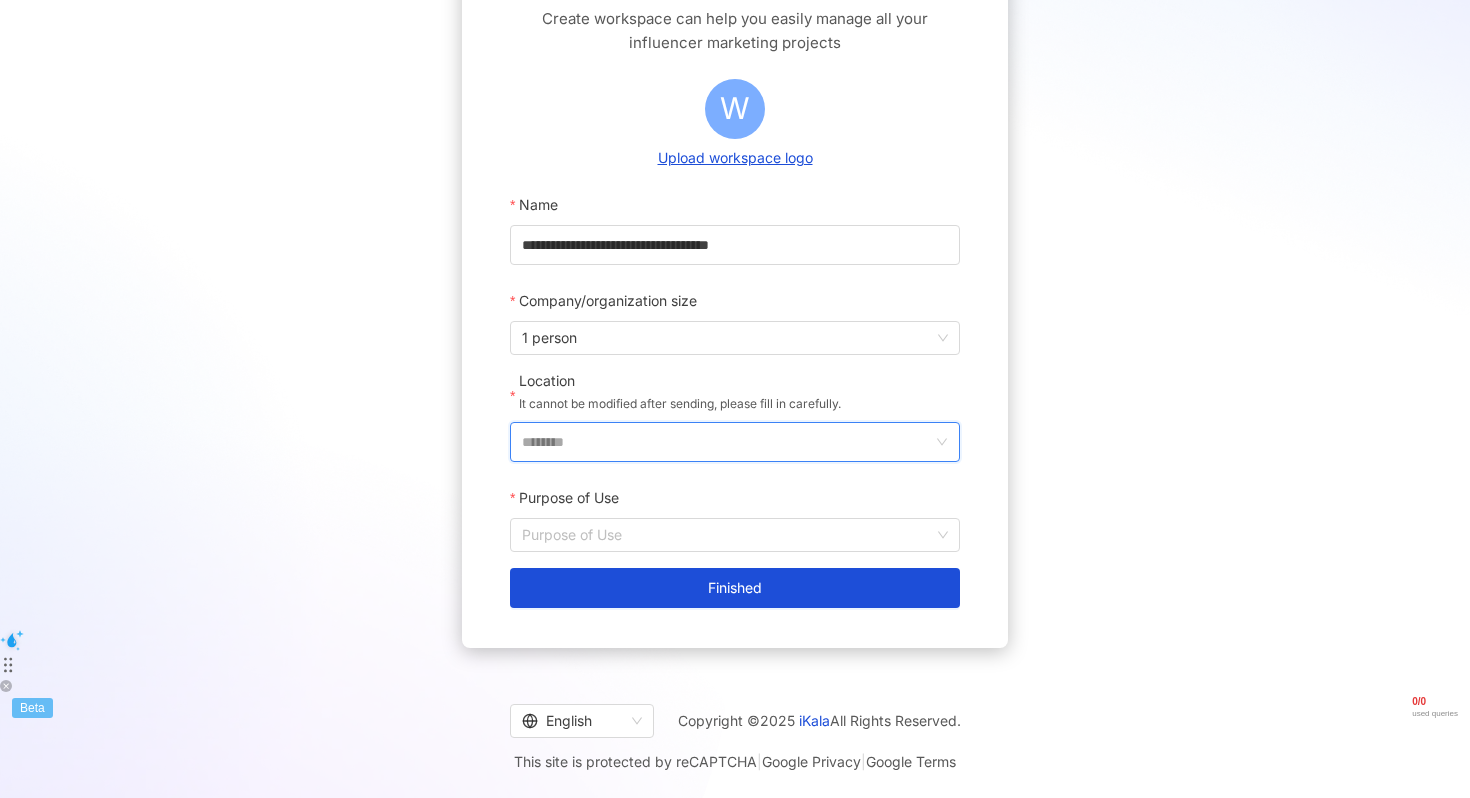 click on "********" at bounding box center [727, 442] 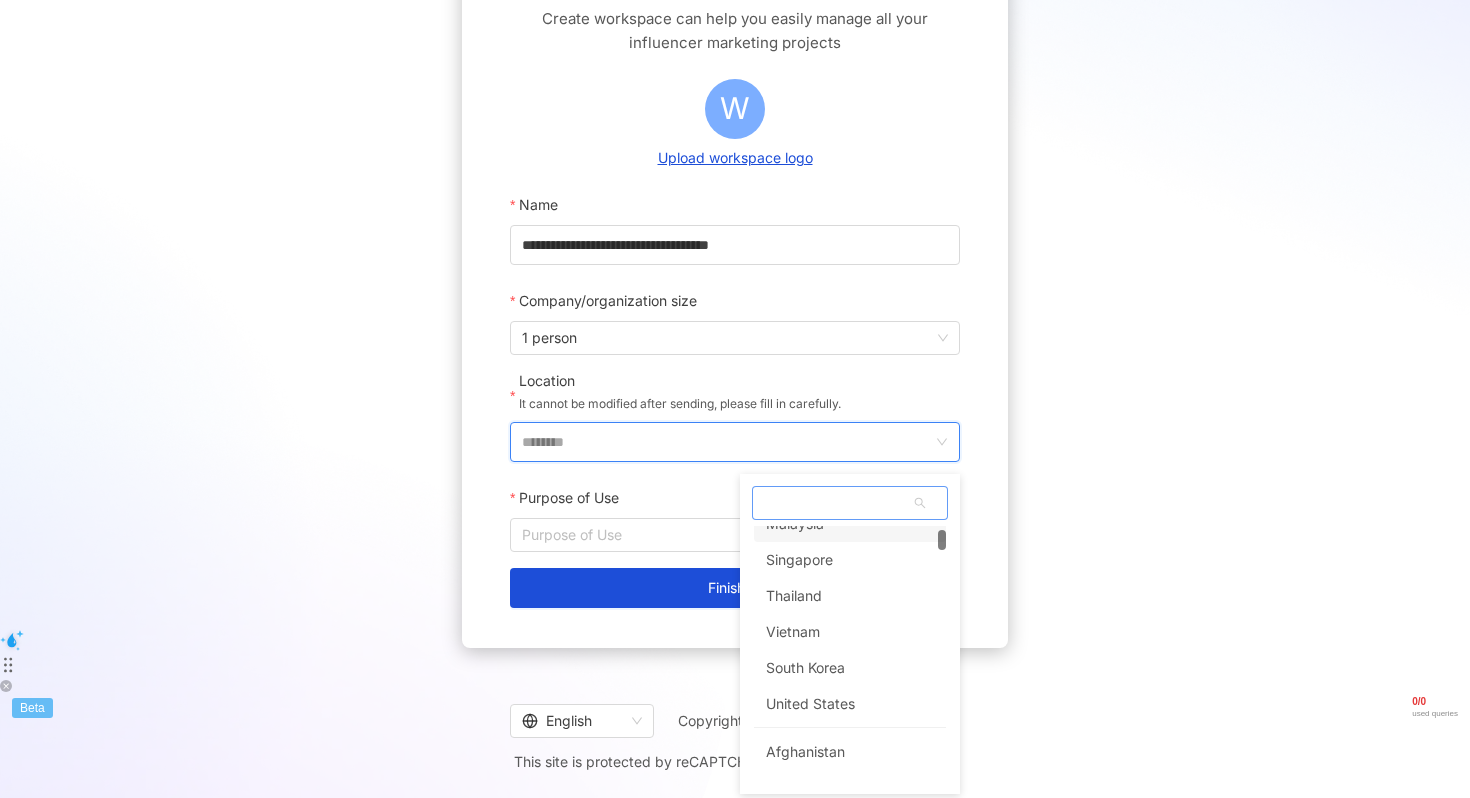 scroll, scrollTop: 204, scrollLeft: 0, axis: vertical 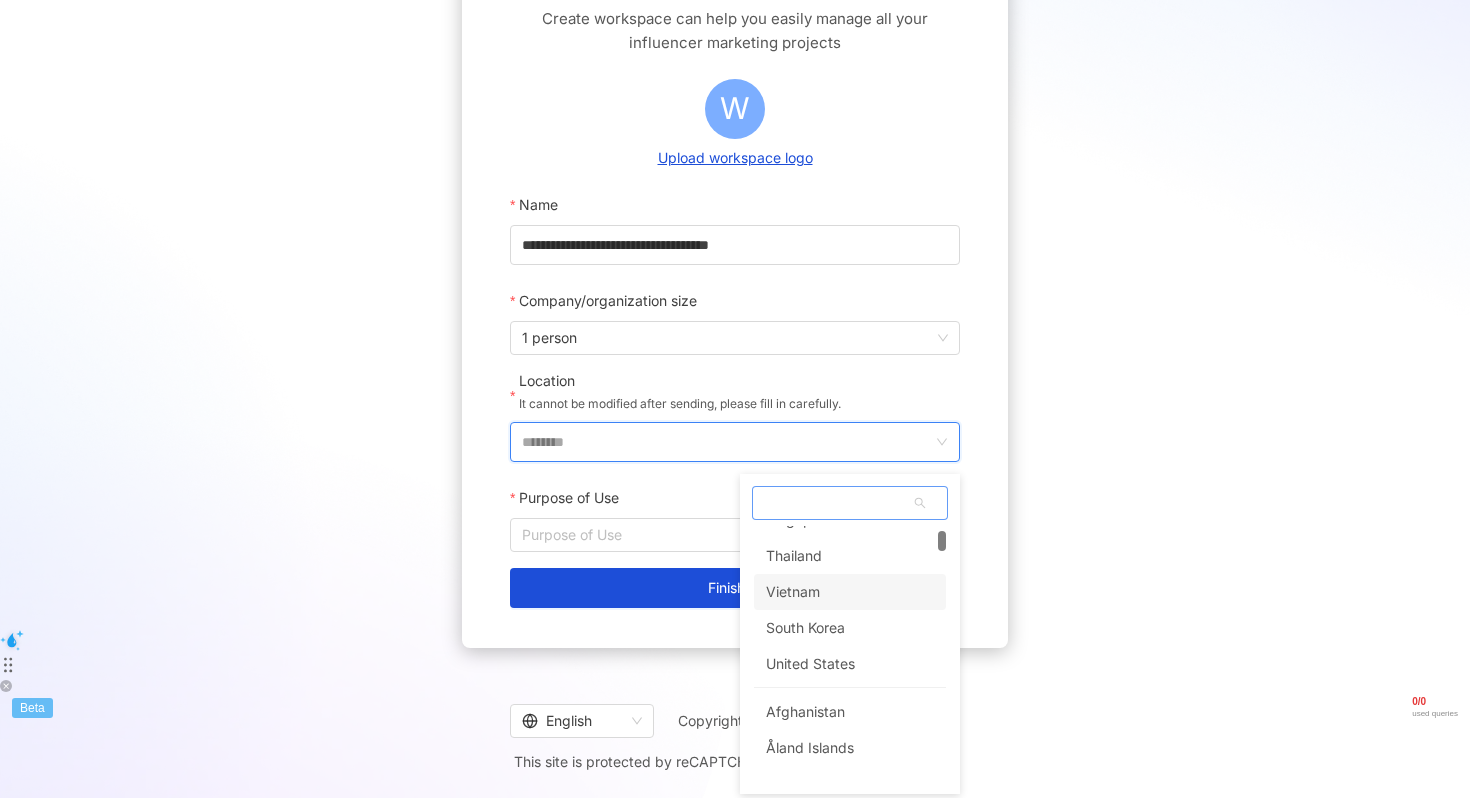click on "Vietnam" at bounding box center (850, 592) 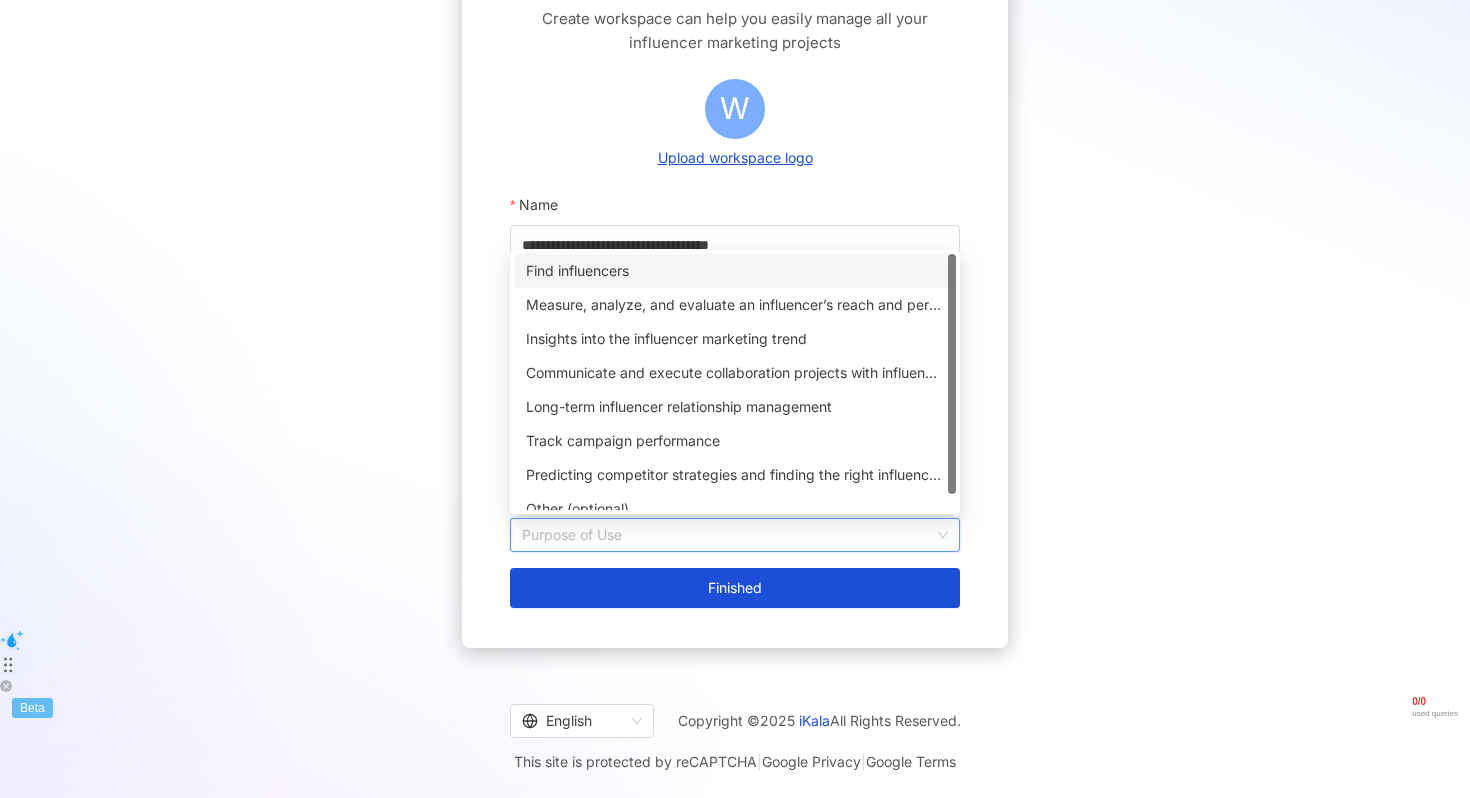 click on "Purpose of Use" at bounding box center [735, 535] 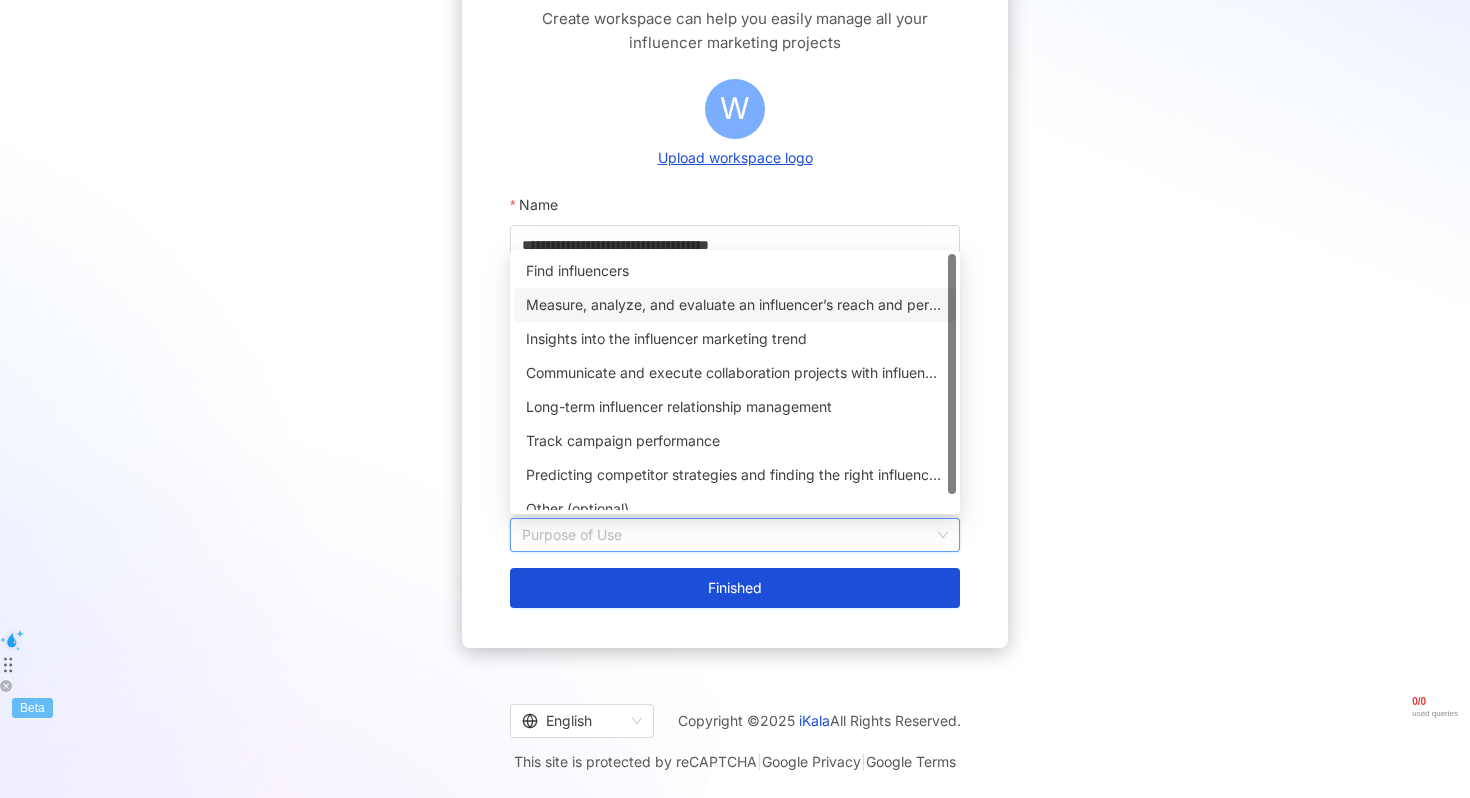 click on "Measure, analyze, and evaluate an influencer’s reach and performance on social media" at bounding box center (735, 305) 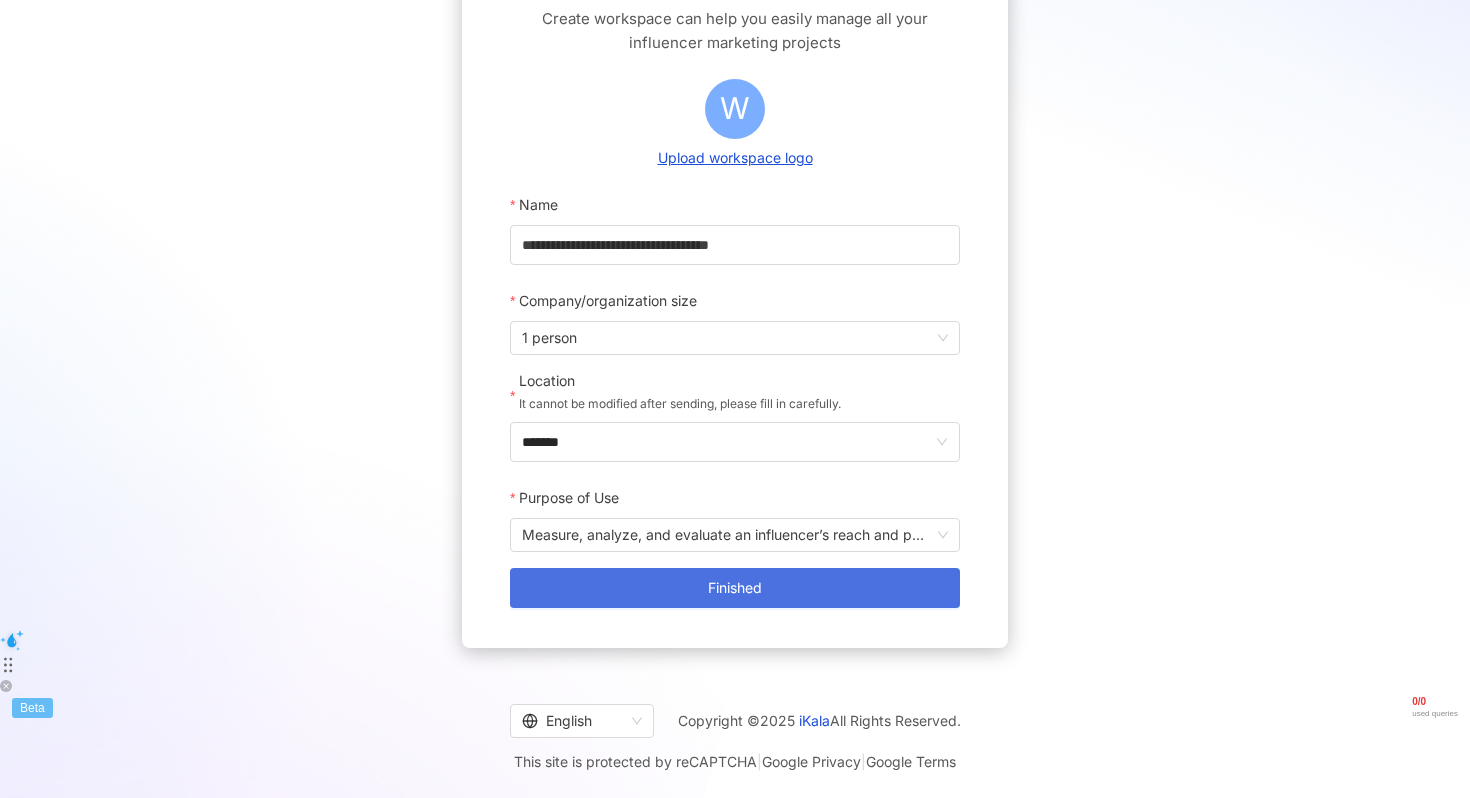 click on "Finished" at bounding box center [735, 588] 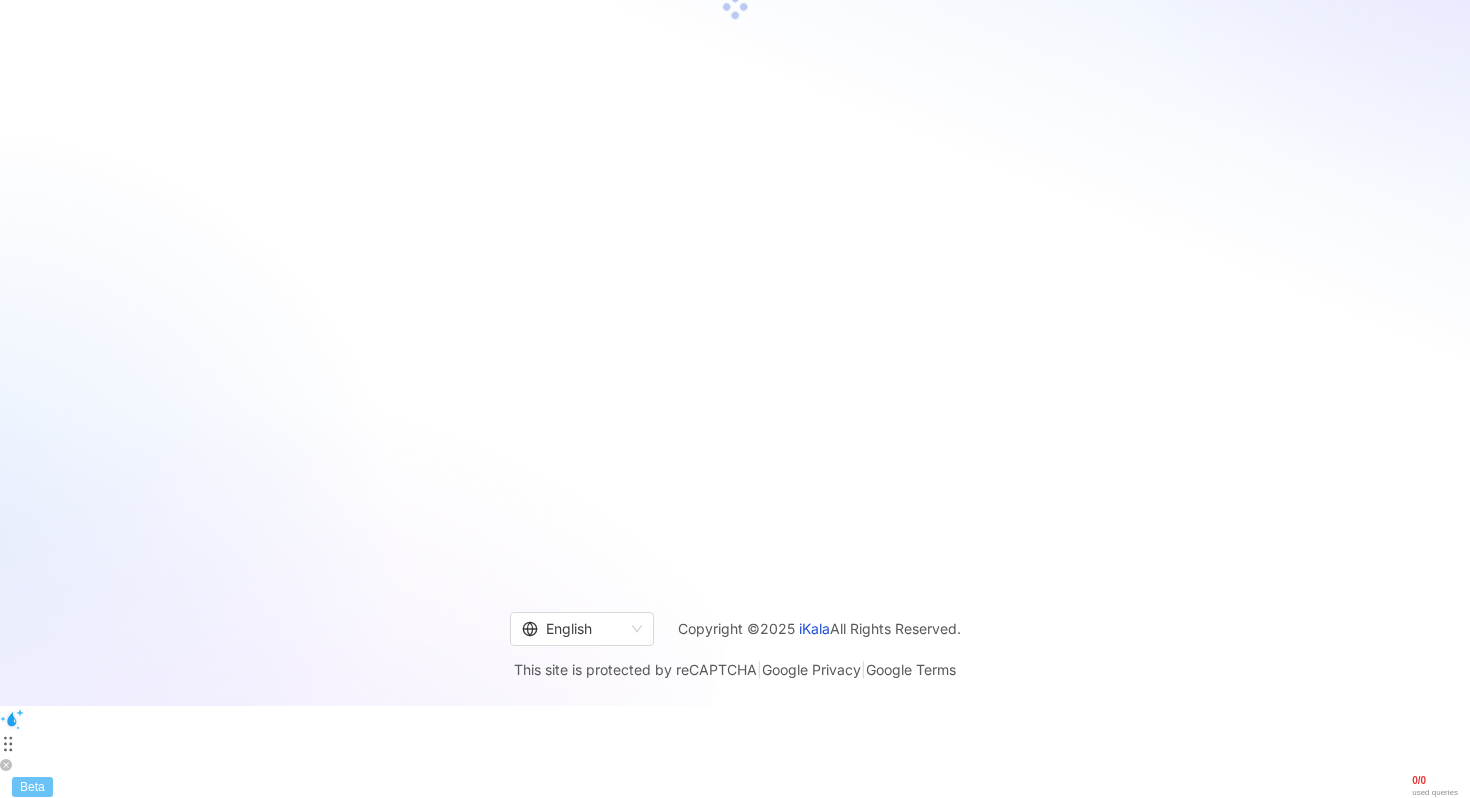 scroll, scrollTop: 92, scrollLeft: 0, axis: vertical 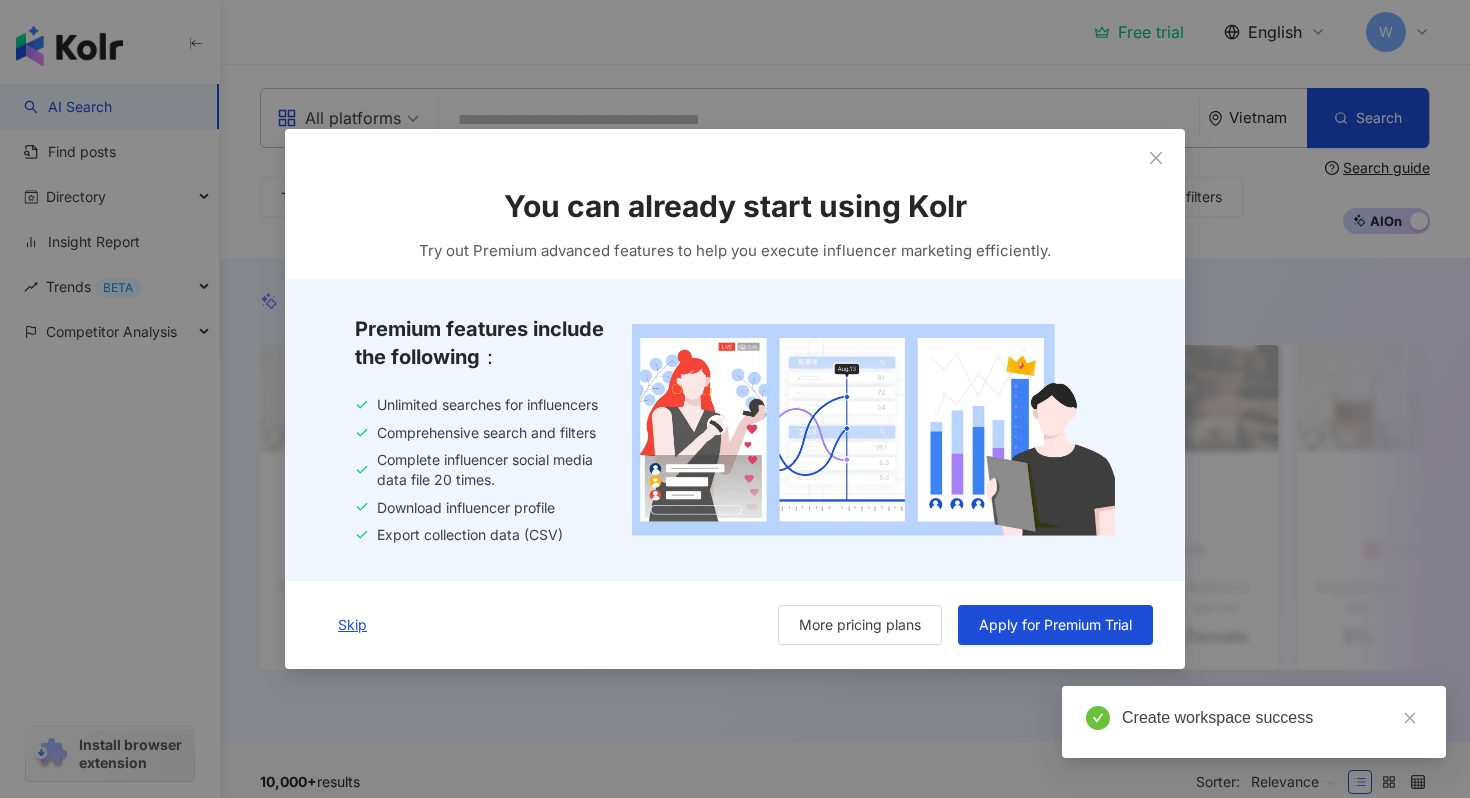 click on "You can already start using Kolr Try out Premium advanced features to help you execute influencer marketing efficiently. Premium features include the following： Unlimited searches for influencers Comprehensive search and filters Complete influencer social media data file 20 times. Download influencer profile Export collection data (CSV) Skip More pricing plans Apply for Premium Trial" at bounding box center (735, 399) 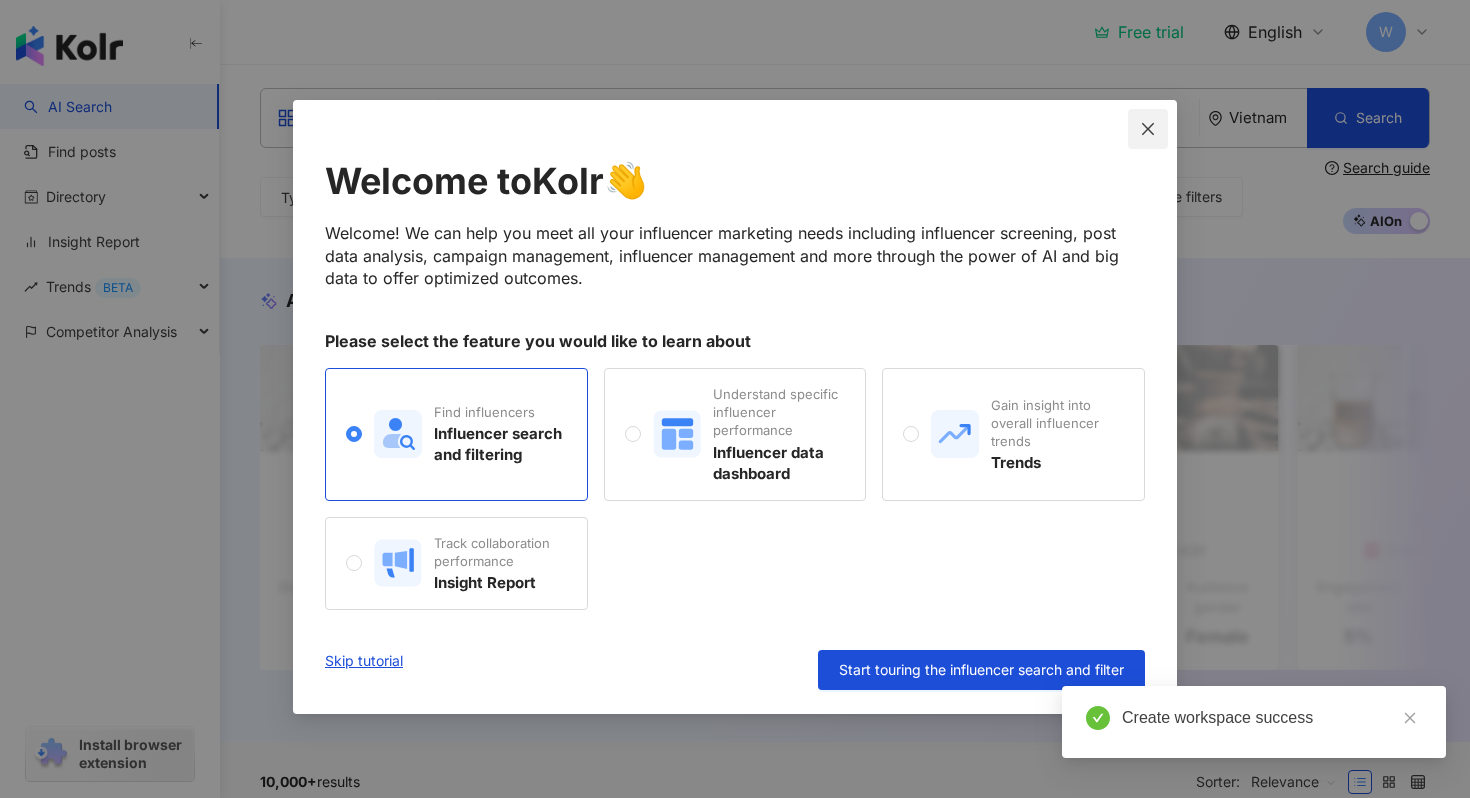 click at bounding box center [1148, 129] 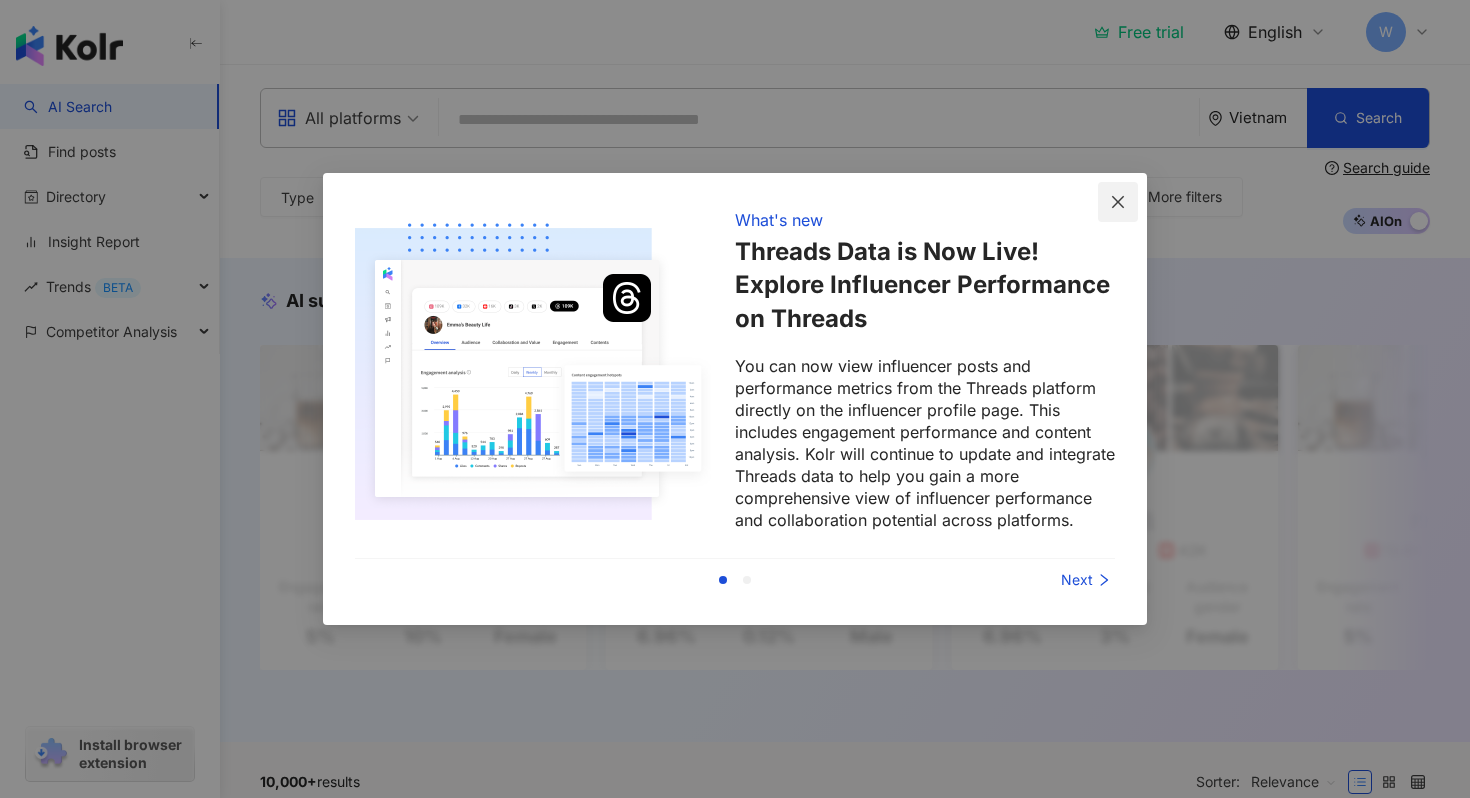 click 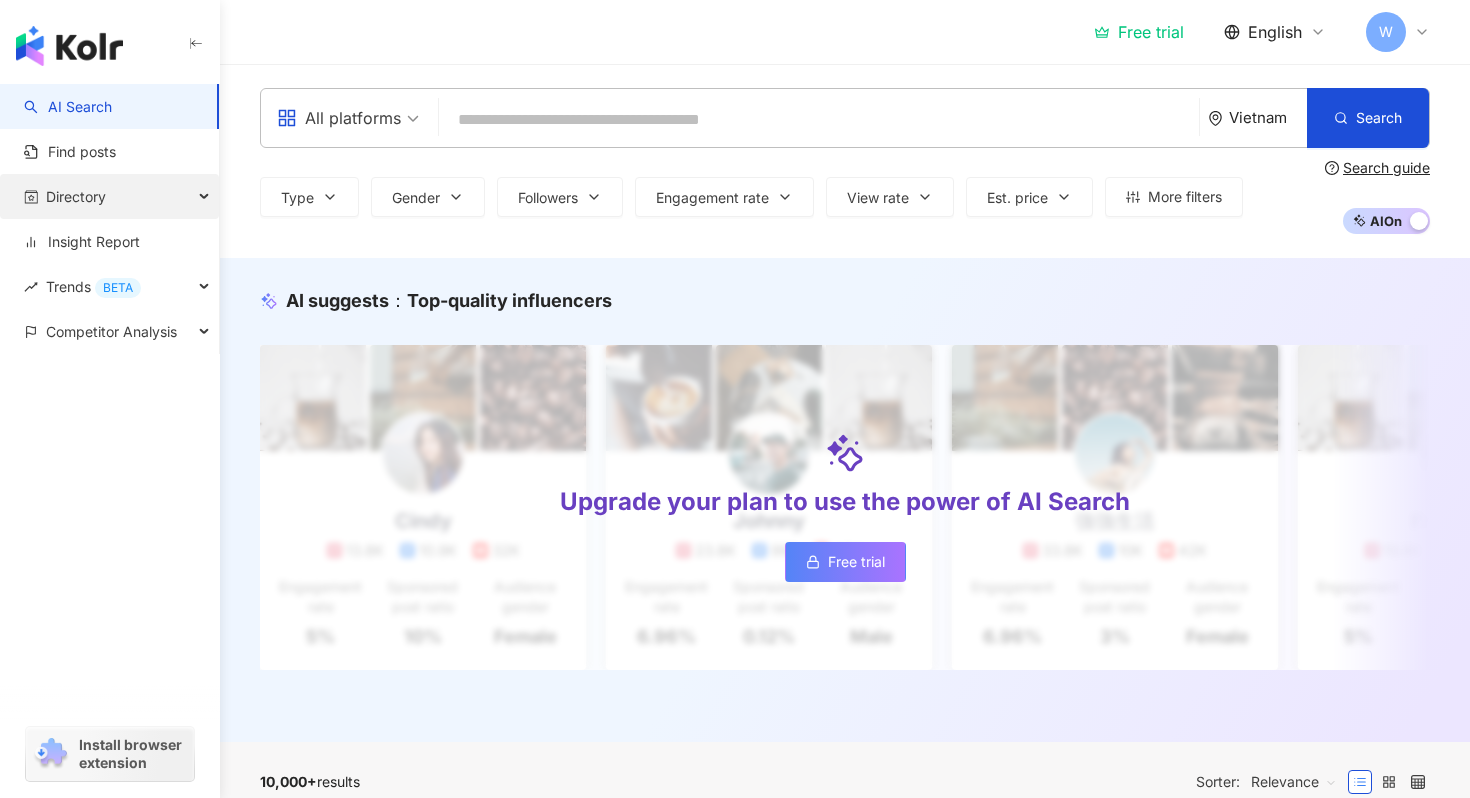 click on "Directory" at bounding box center (109, 196) 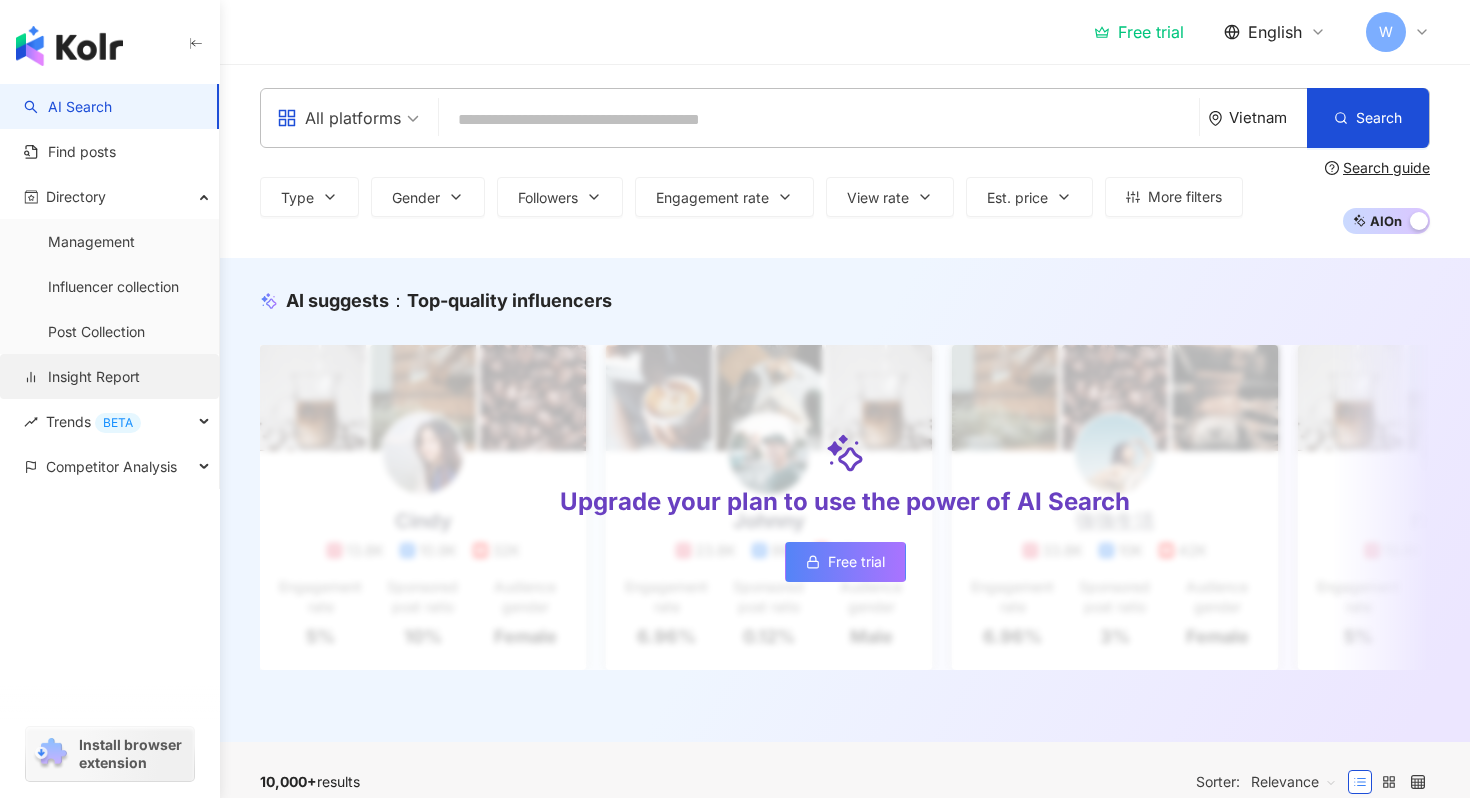 click on "Insight Report" at bounding box center (82, 377) 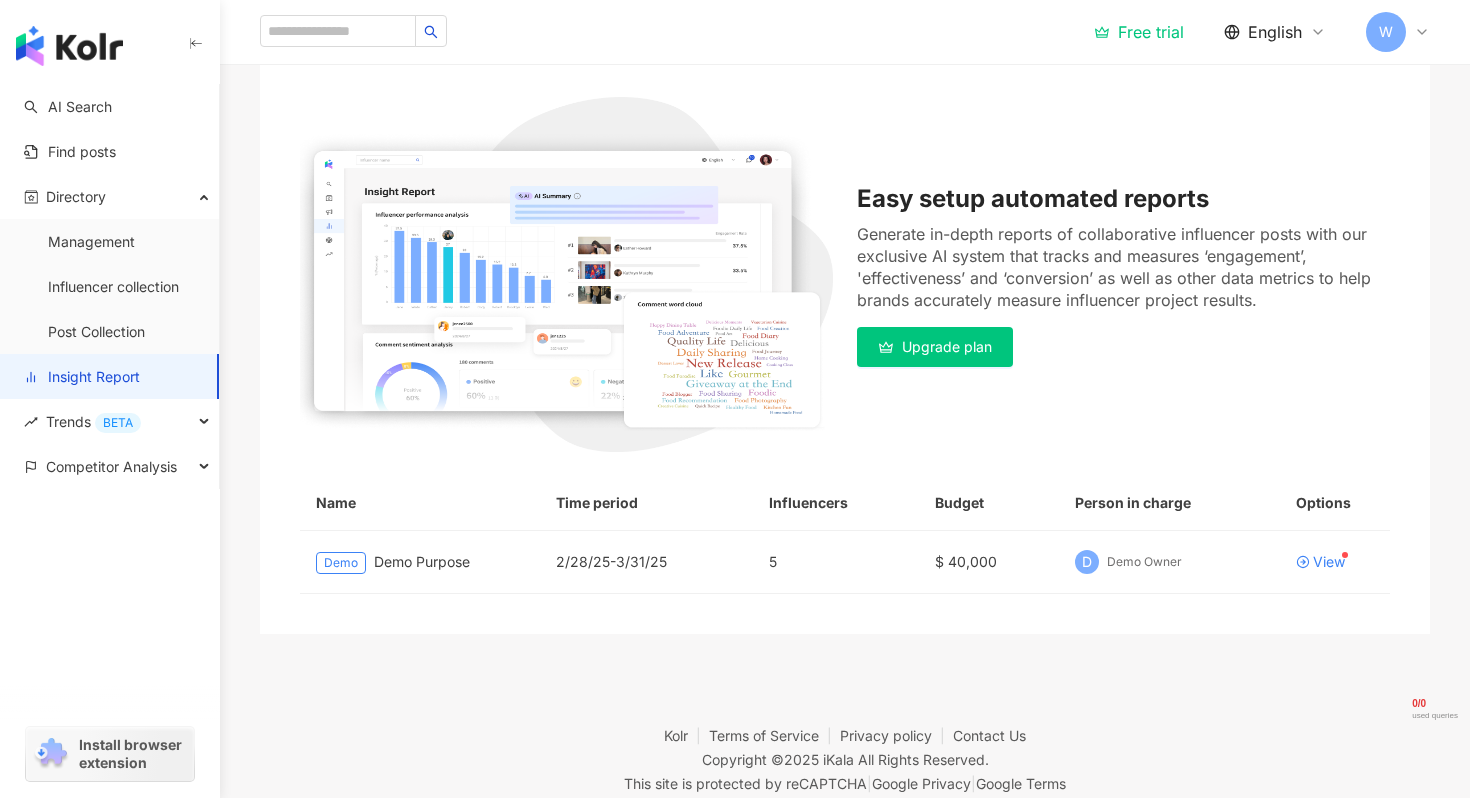 scroll, scrollTop: 176, scrollLeft: 0, axis: vertical 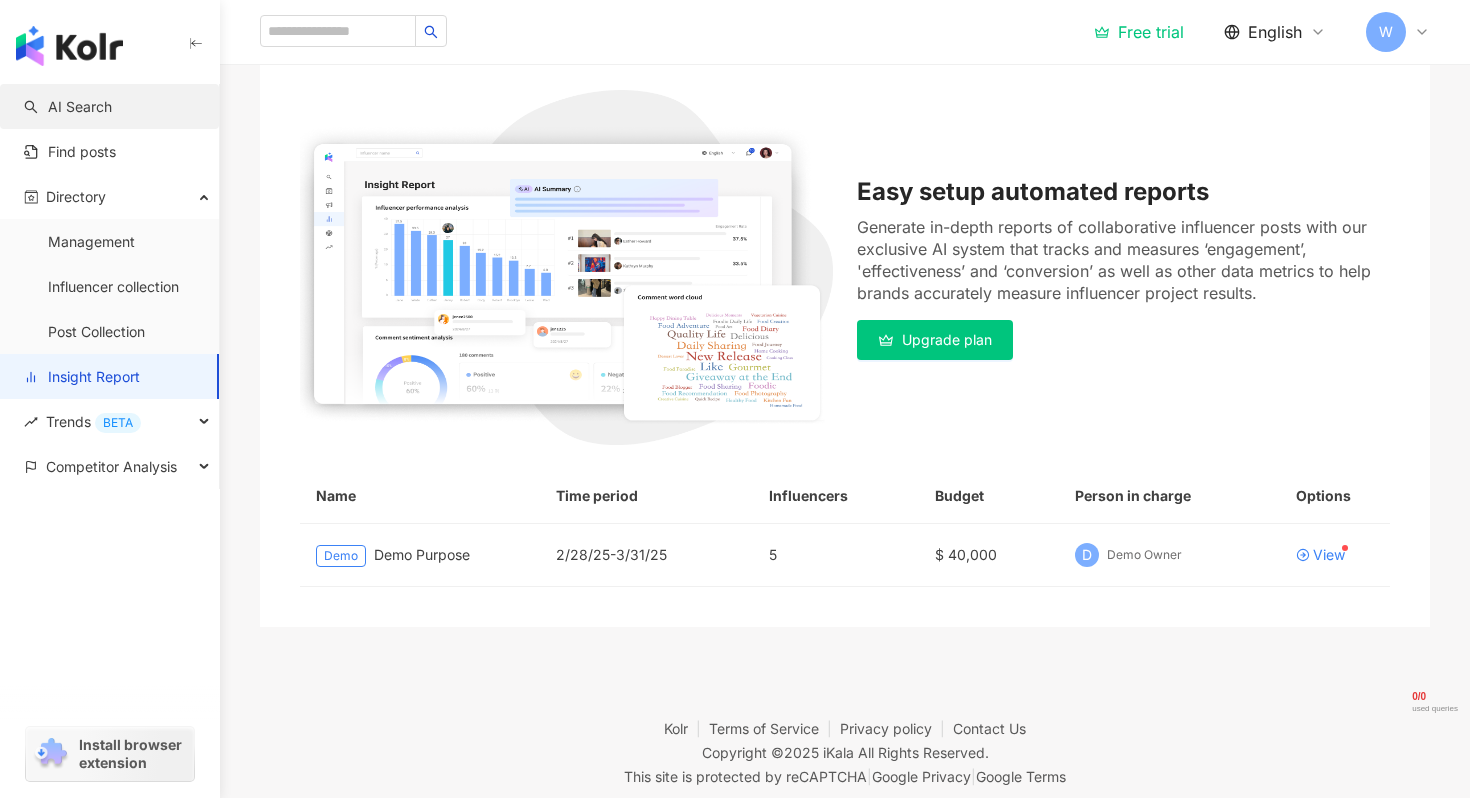 click on "AI Search" at bounding box center (68, 107) 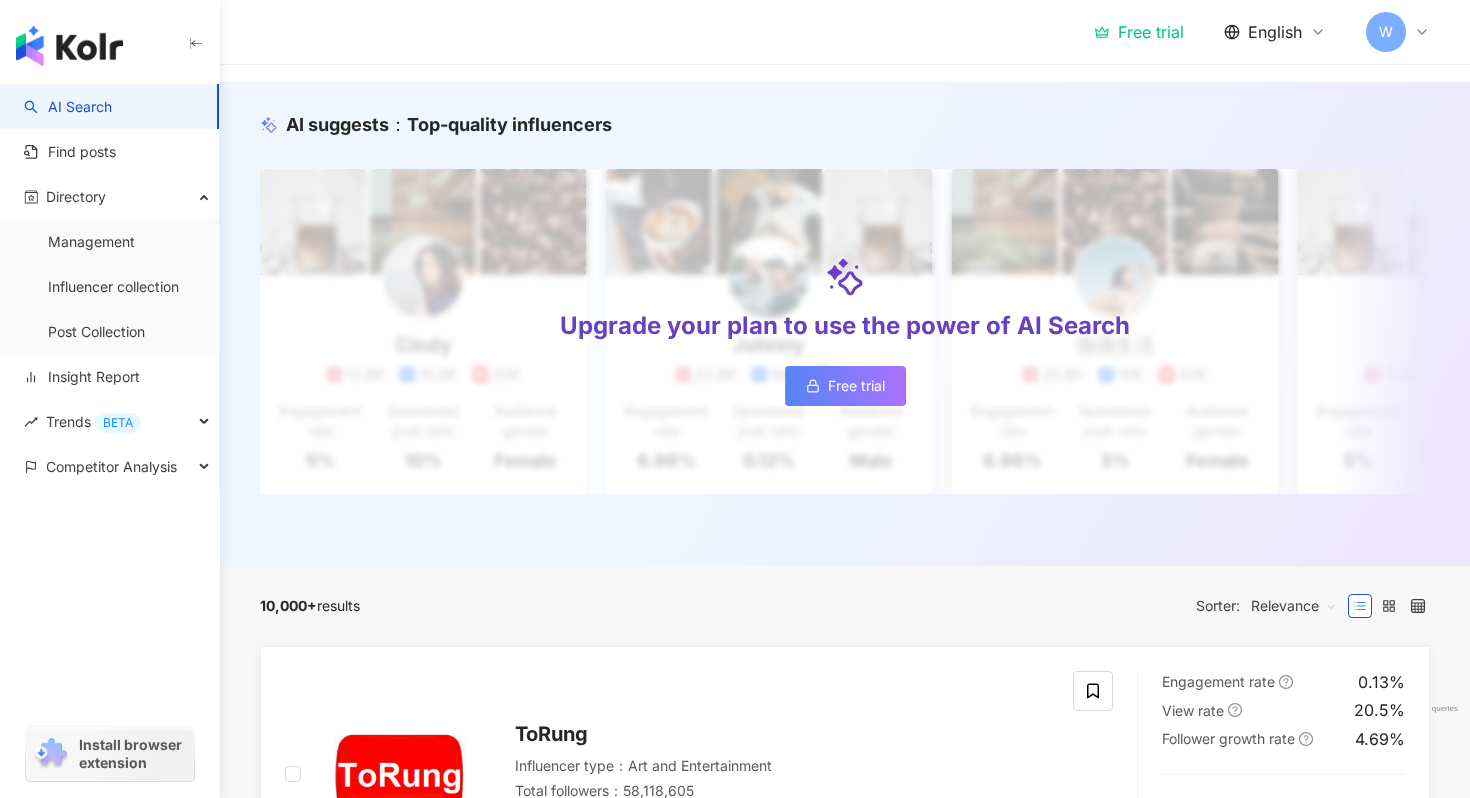 scroll, scrollTop: 0, scrollLeft: 0, axis: both 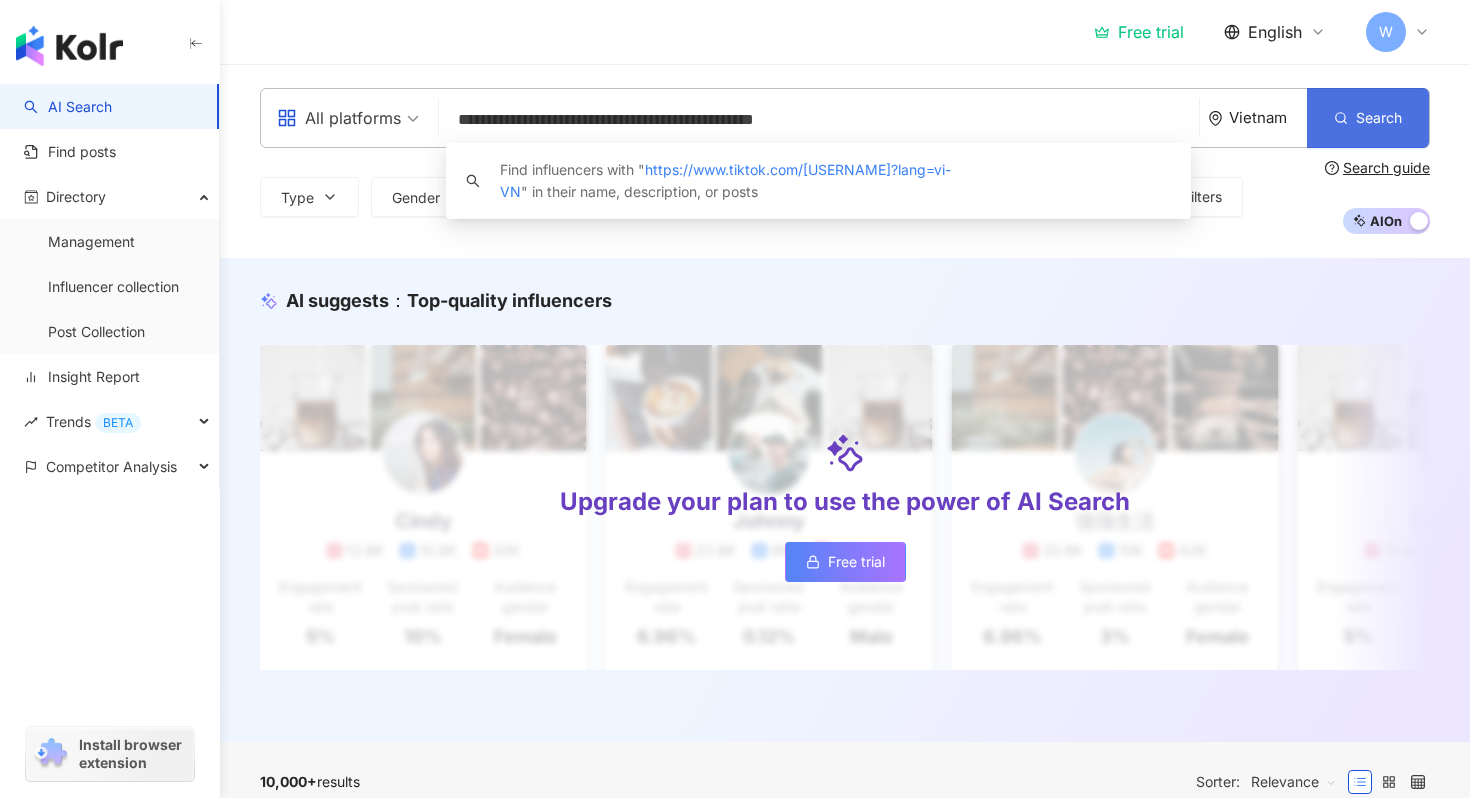 type on "**********" 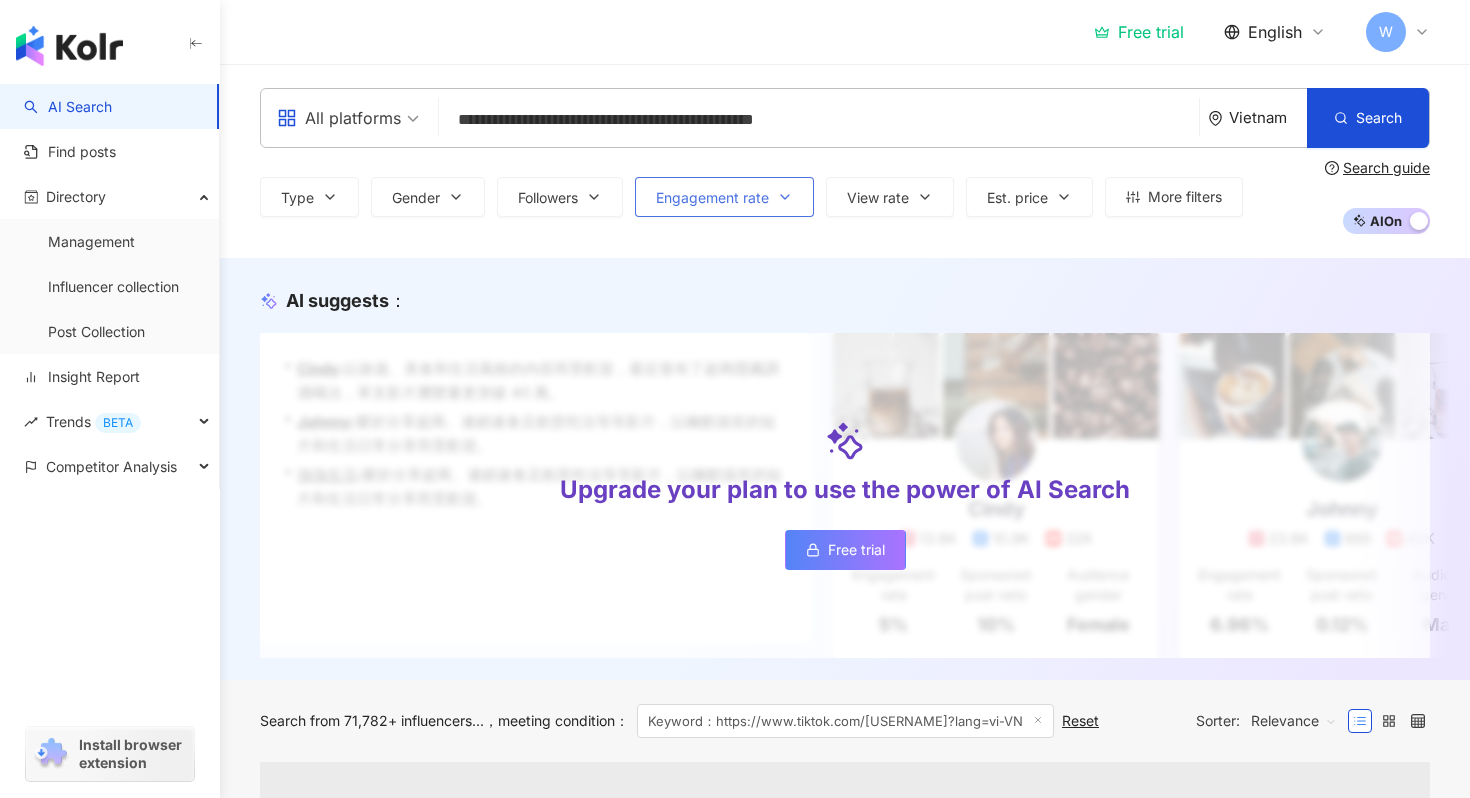 click on "Engagement rate" at bounding box center (724, 197) 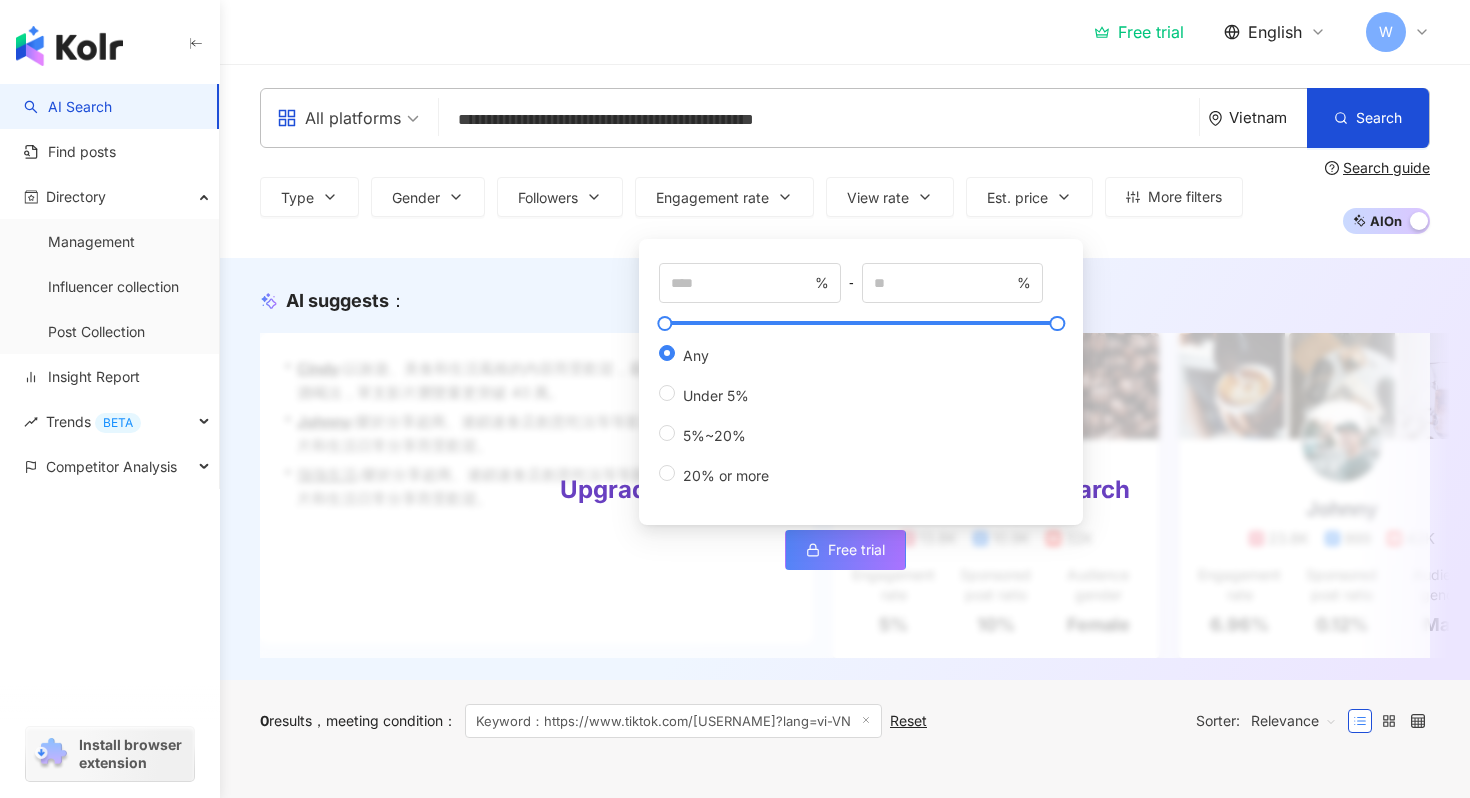 click on "Search guide AI  On AI  Off" at bounding box center (1377, 197) 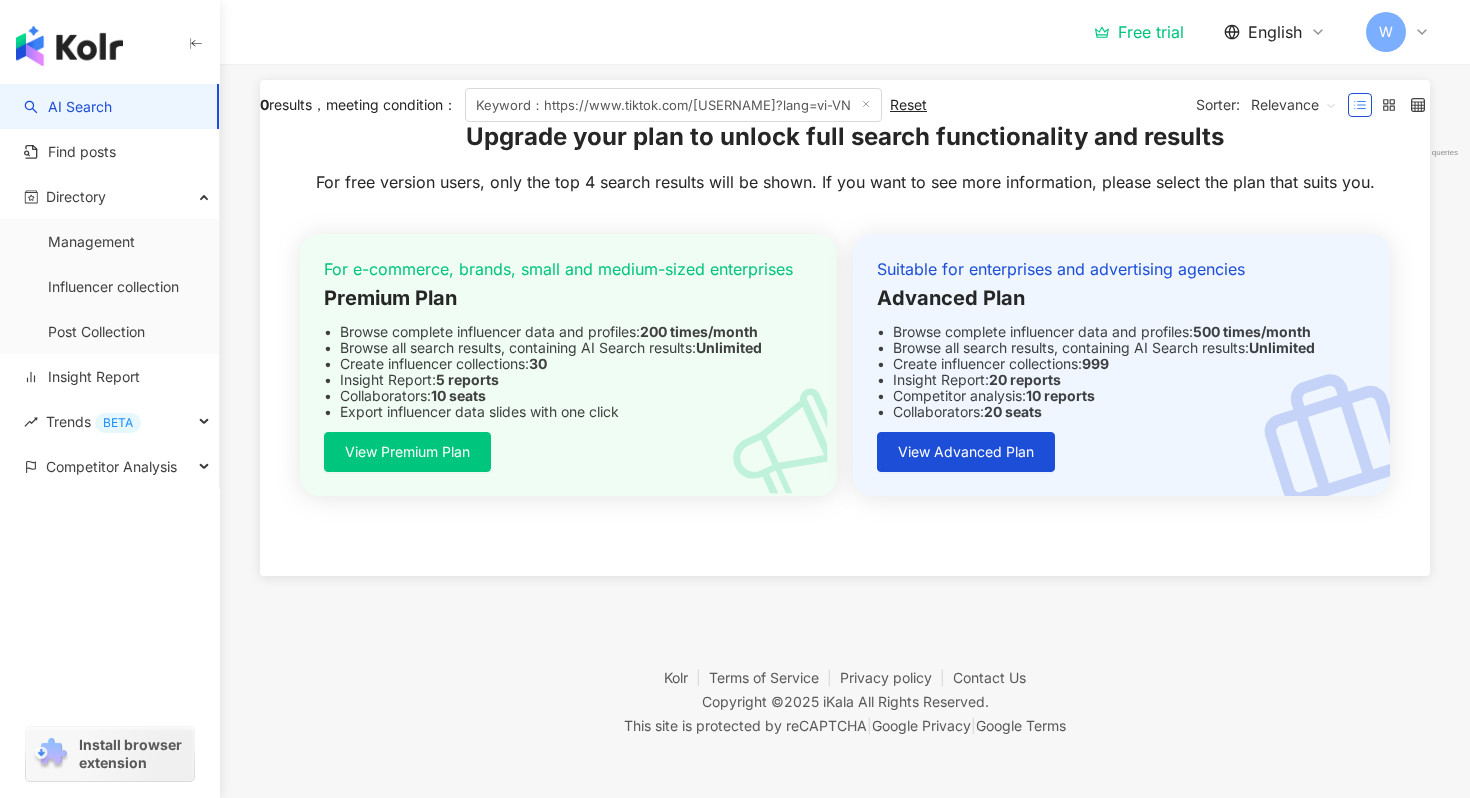 scroll, scrollTop: 0, scrollLeft: 0, axis: both 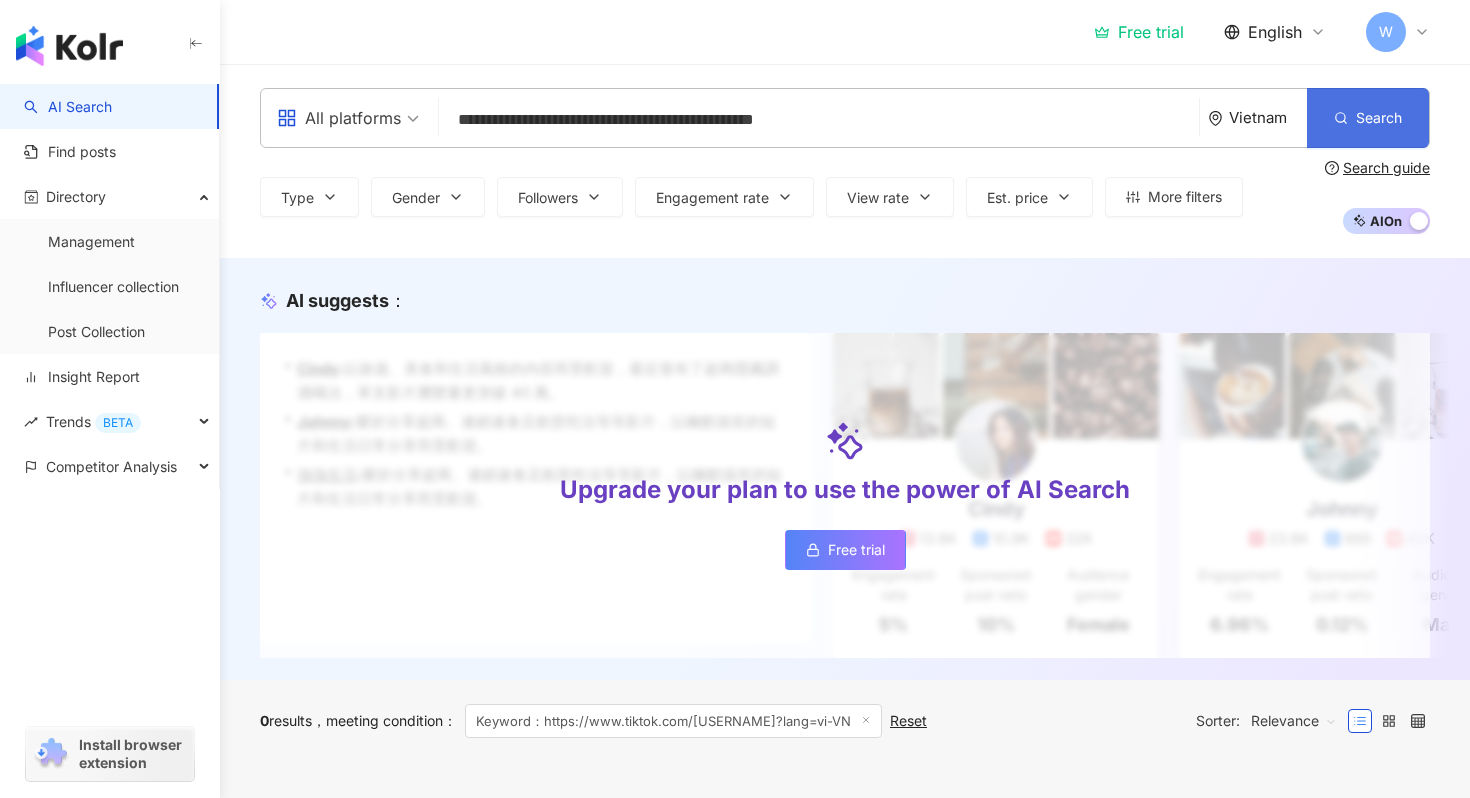 click on "Search" at bounding box center [1379, 118] 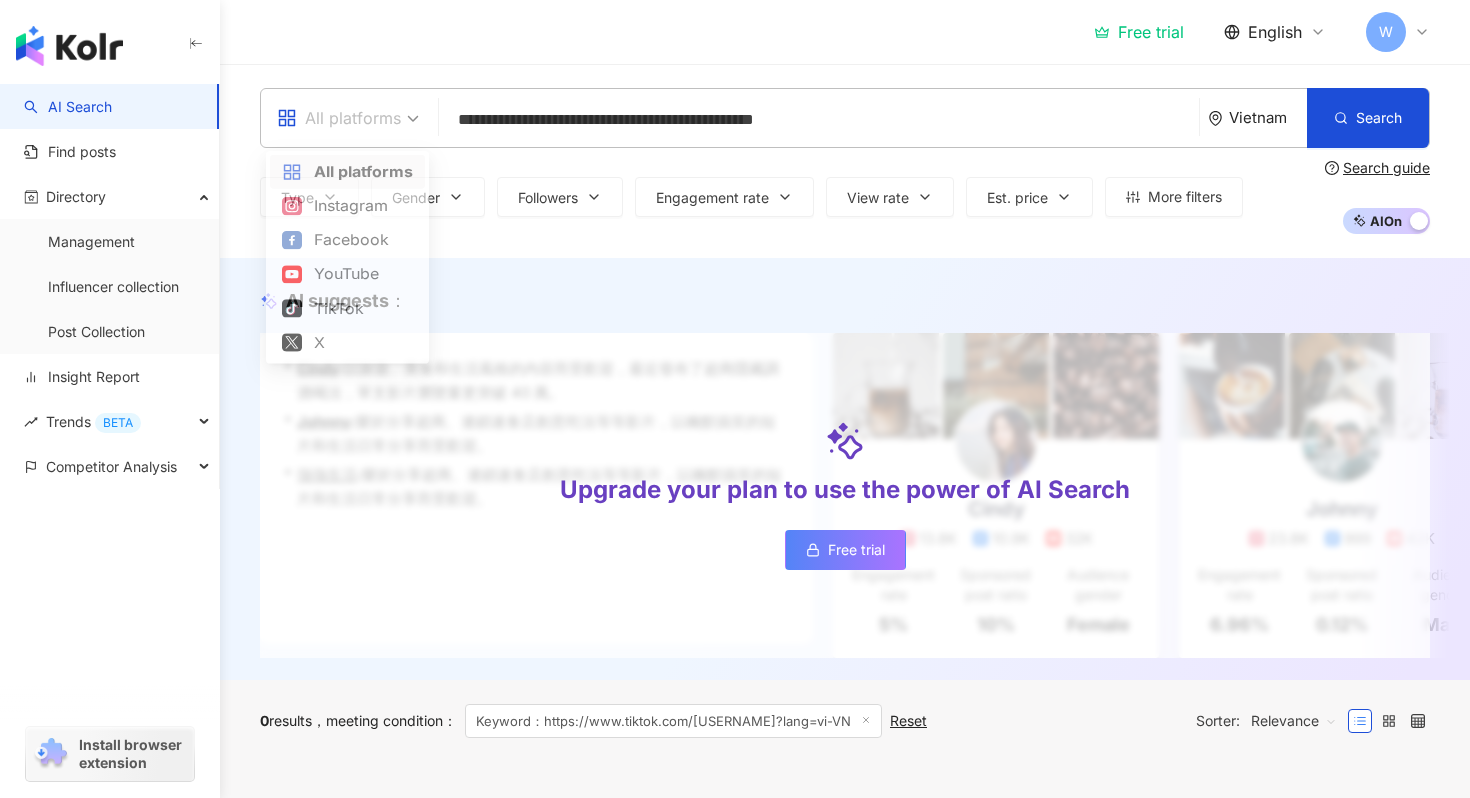 click at bounding box center (348, 118) 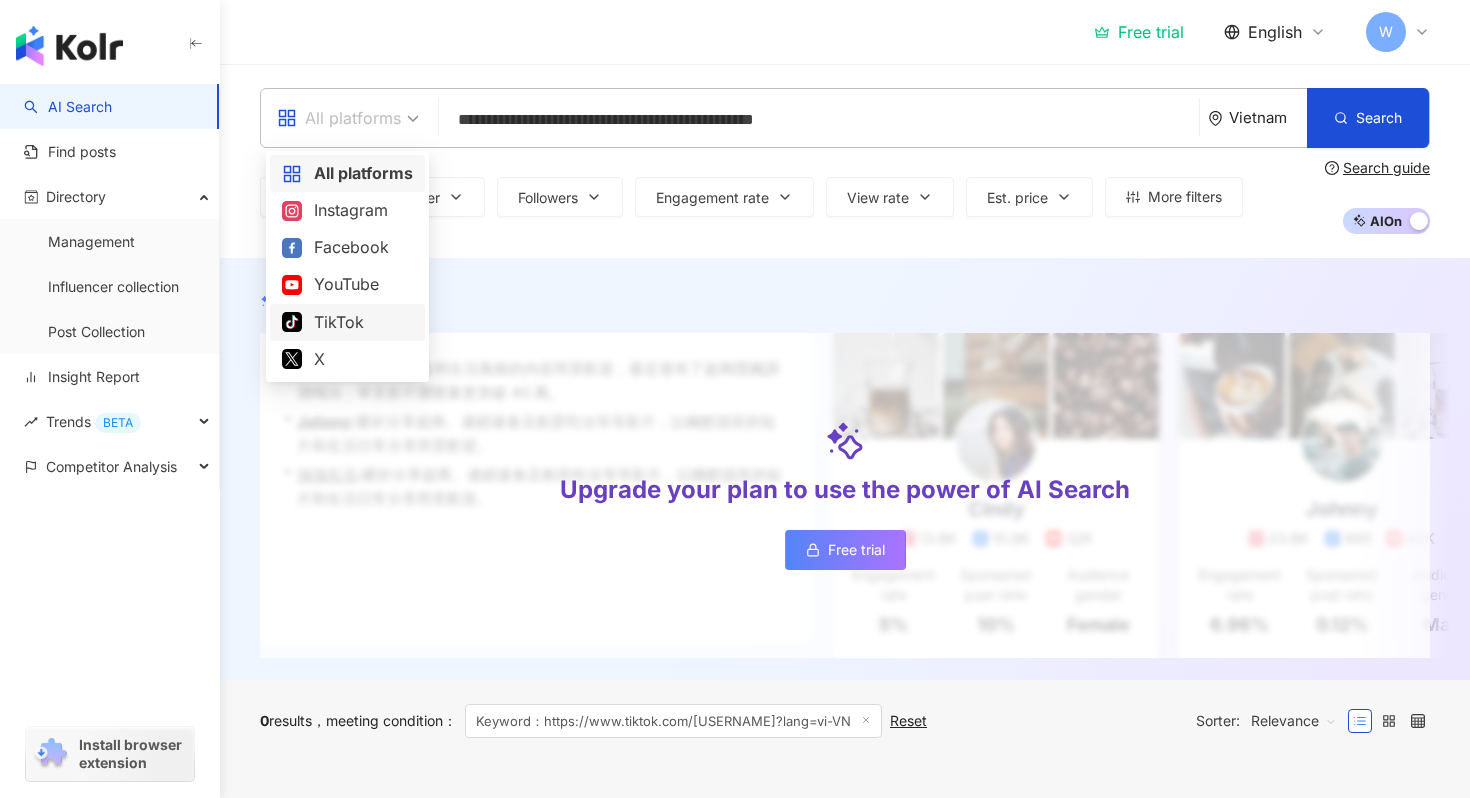 click on "TikTok" at bounding box center [347, 322] 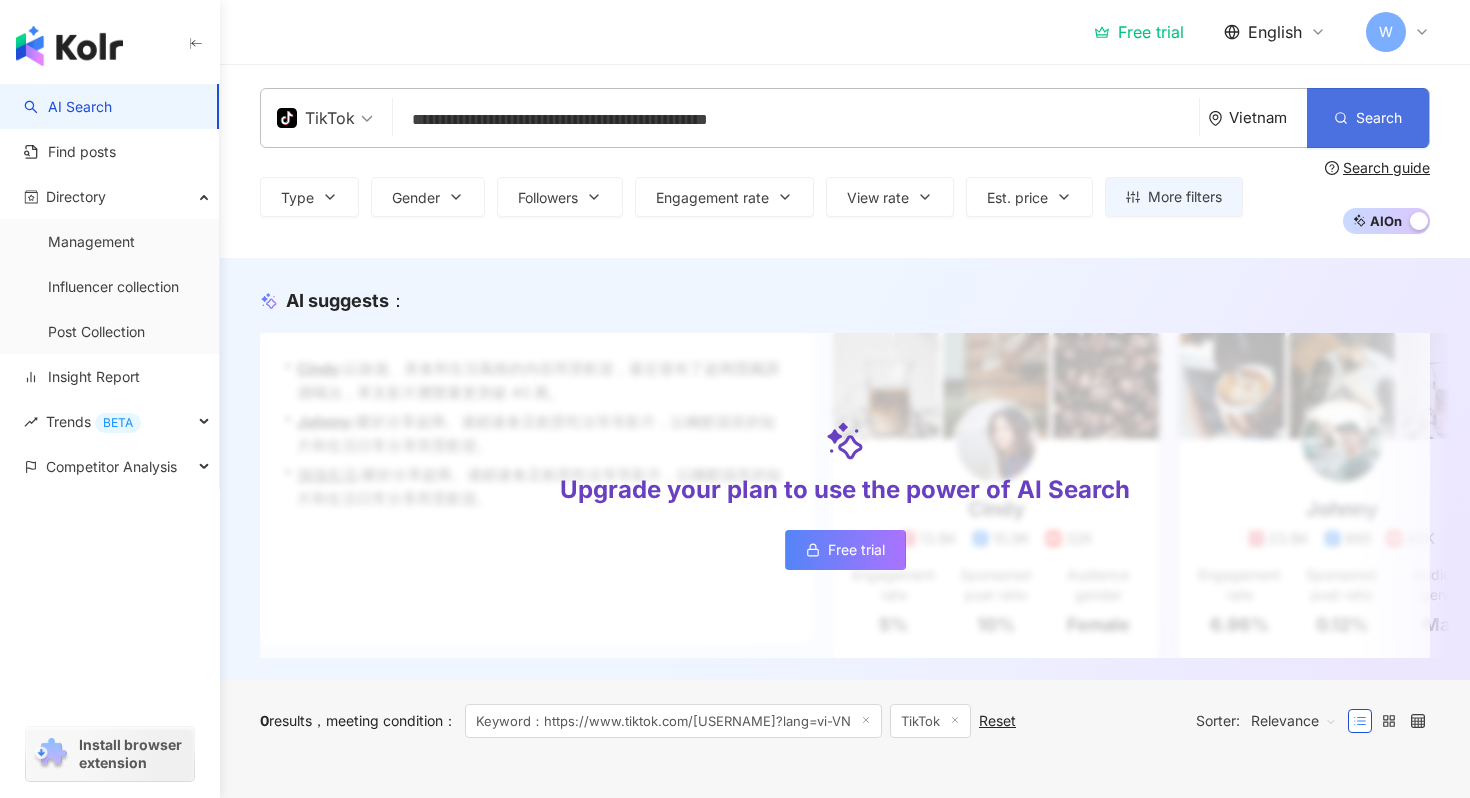 click 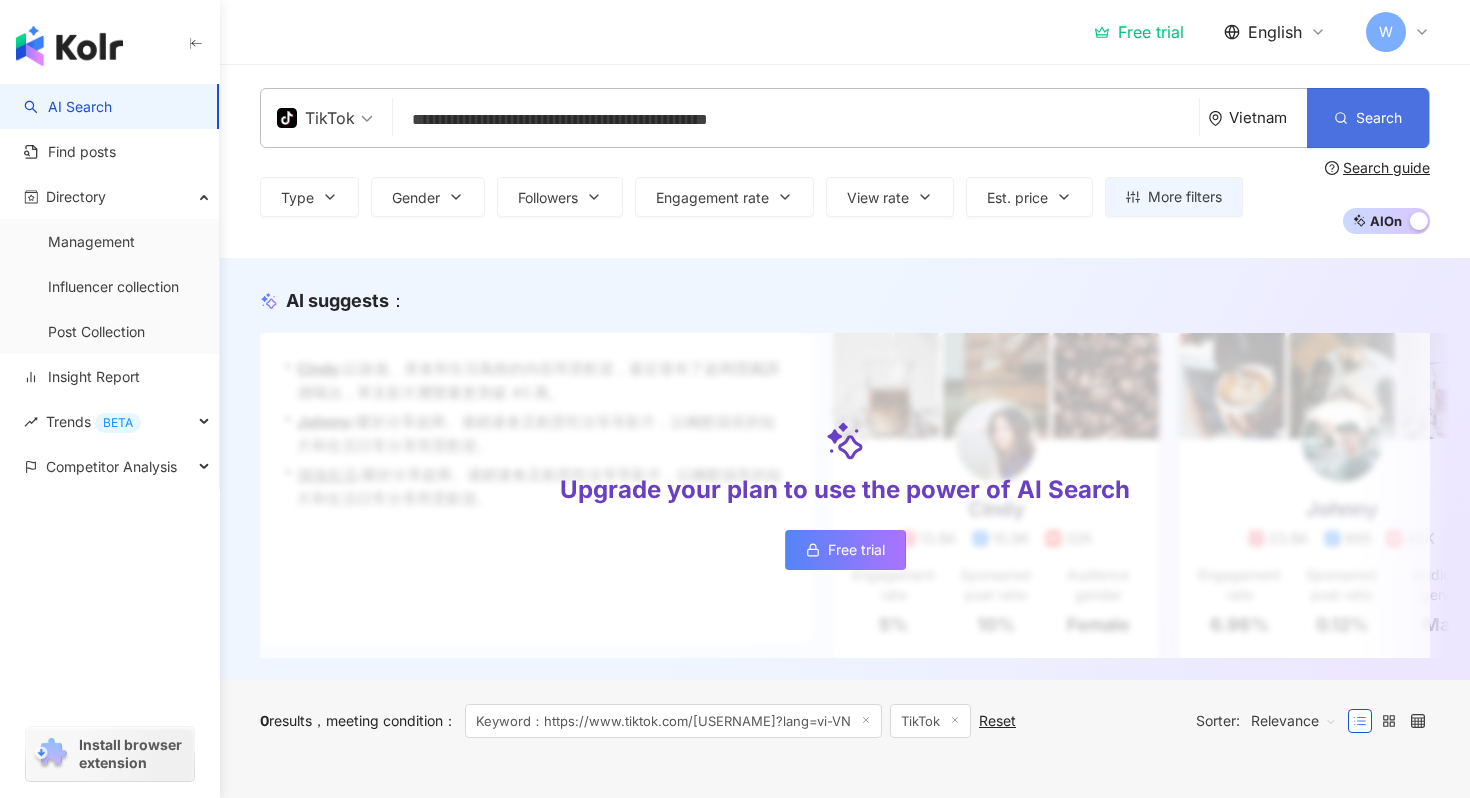 click 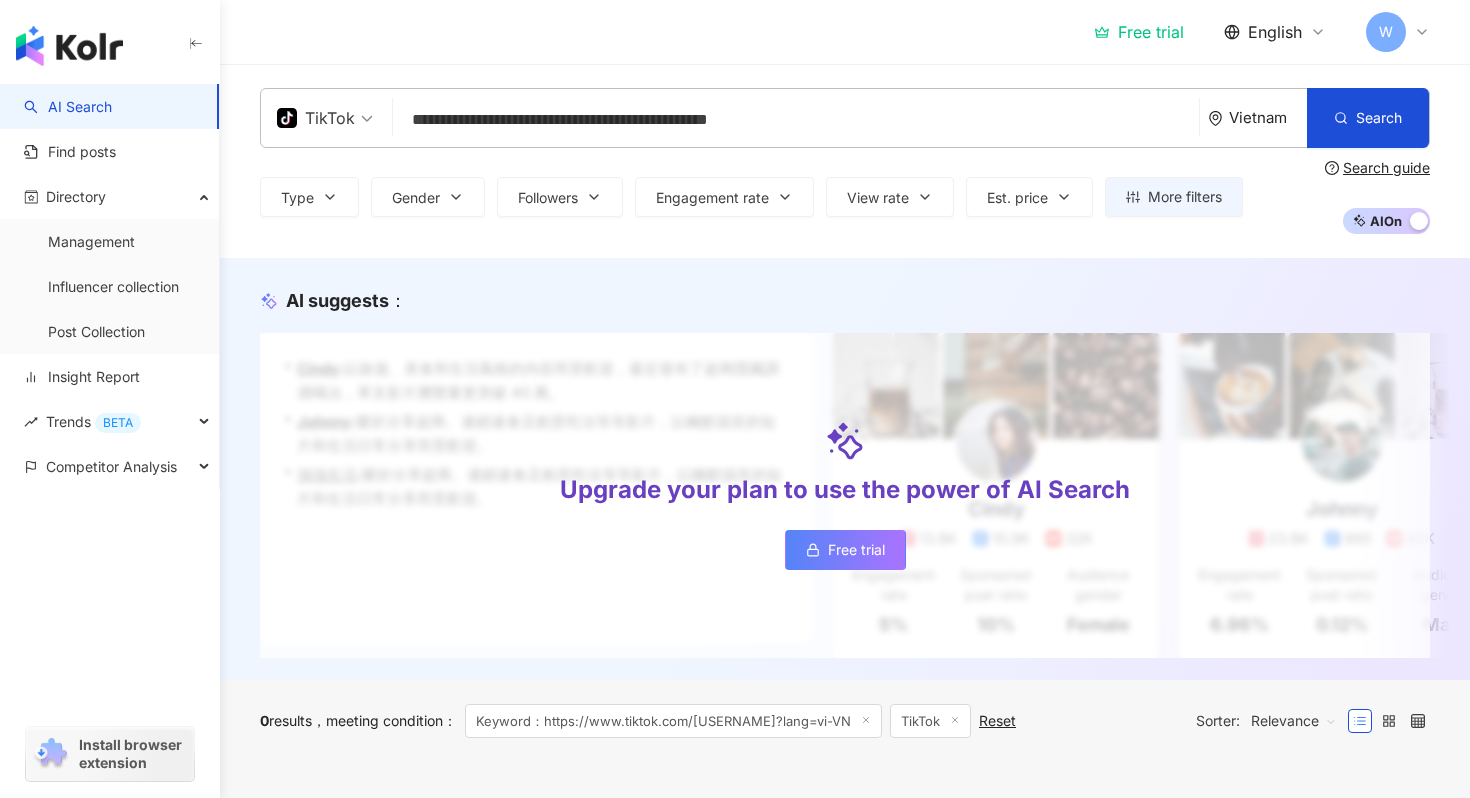 click on "AI  On AI  Off" at bounding box center [1386, 221] 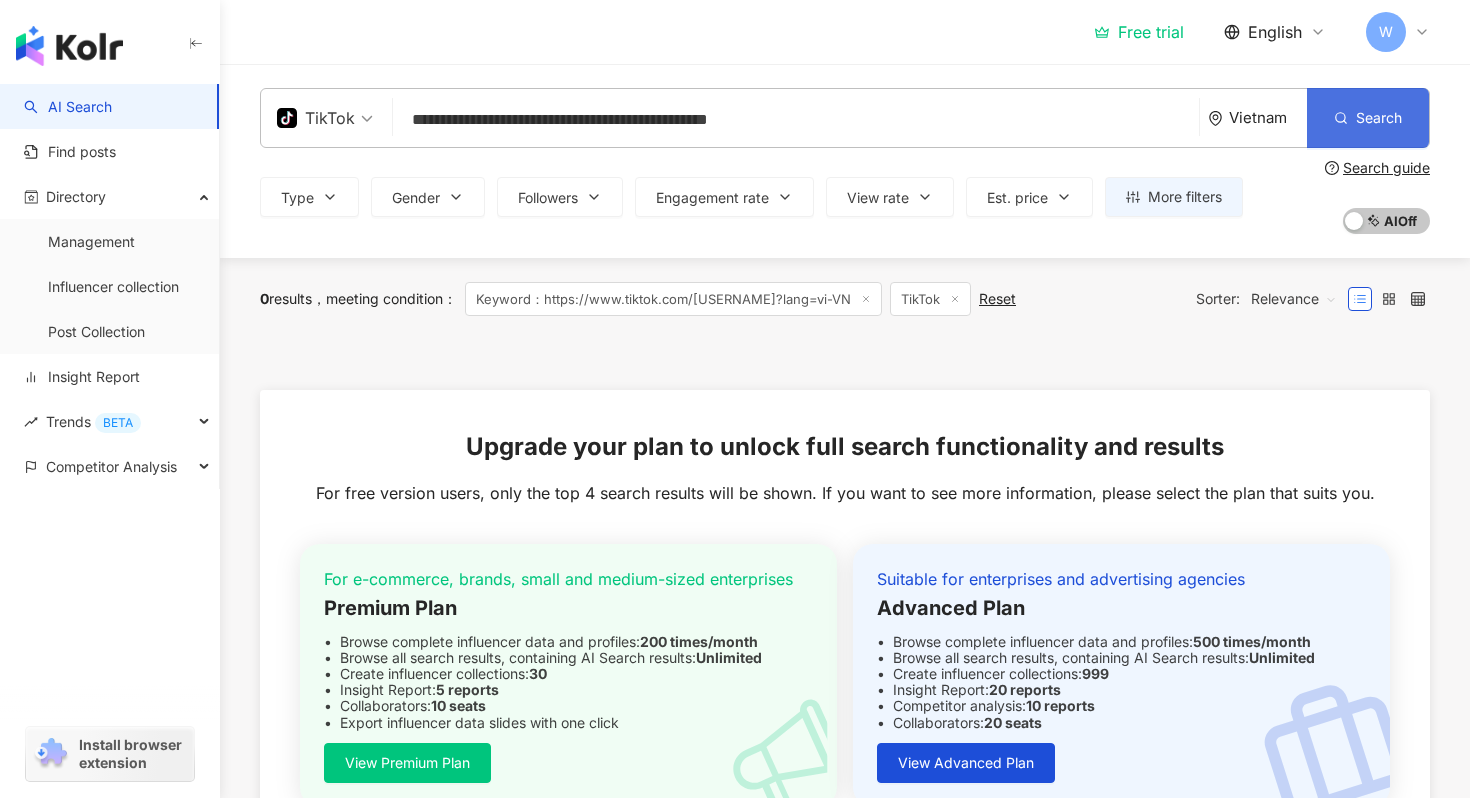 click on "Search" at bounding box center (1368, 118) 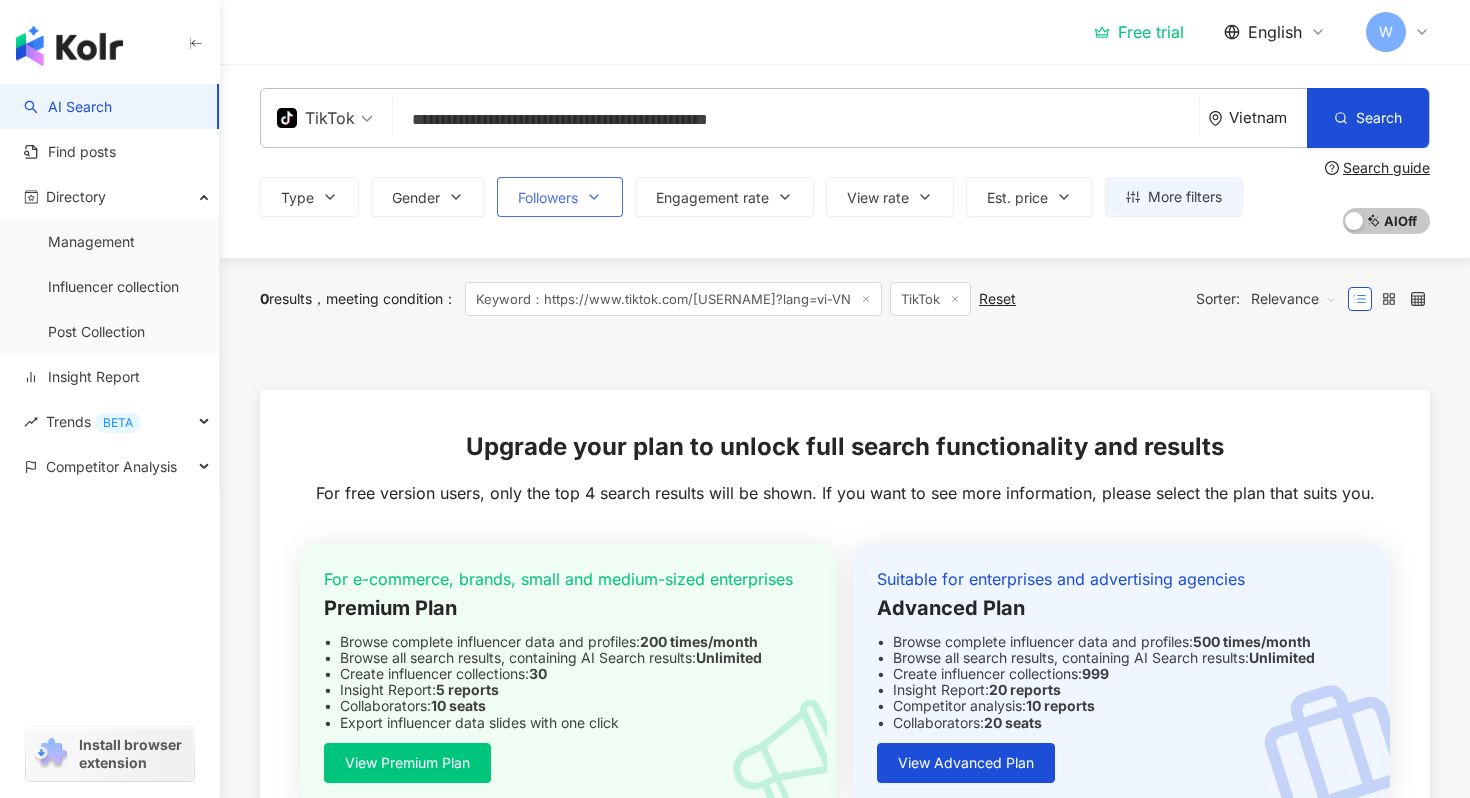 click on "Followers" at bounding box center [560, 197] 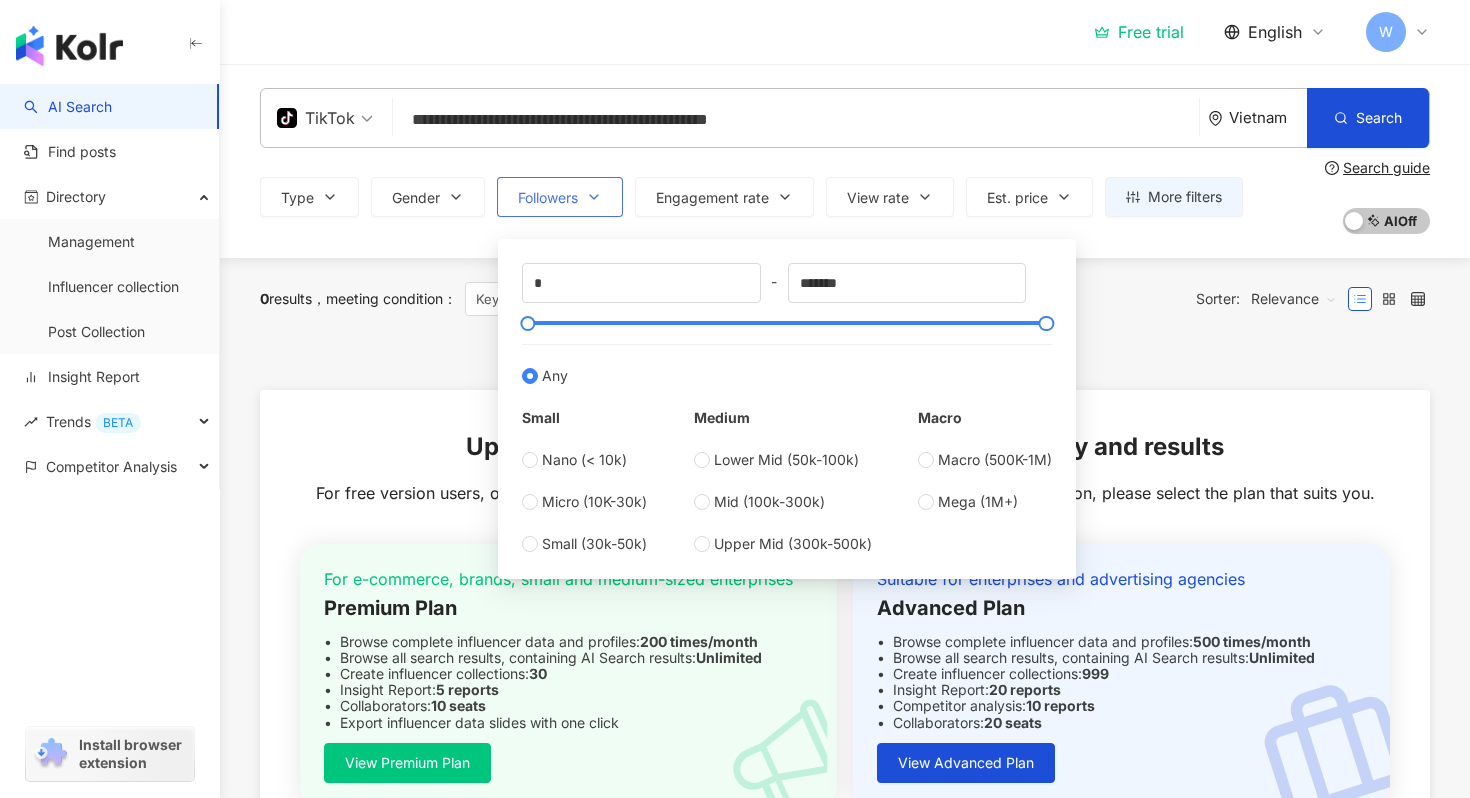 click on "Followers" at bounding box center [560, 197] 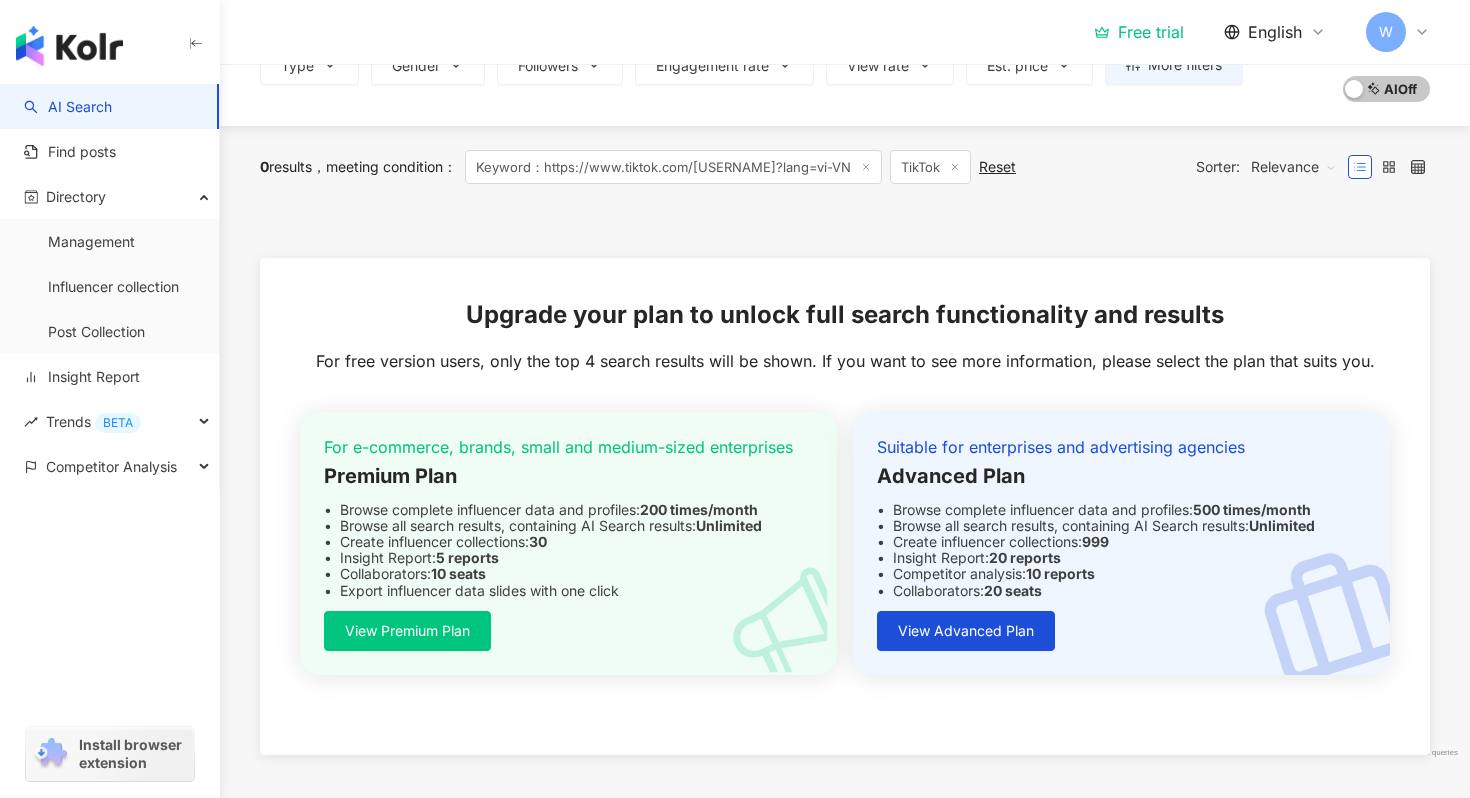 scroll, scrollTop: 0, scrollLeft: 0, axis: both 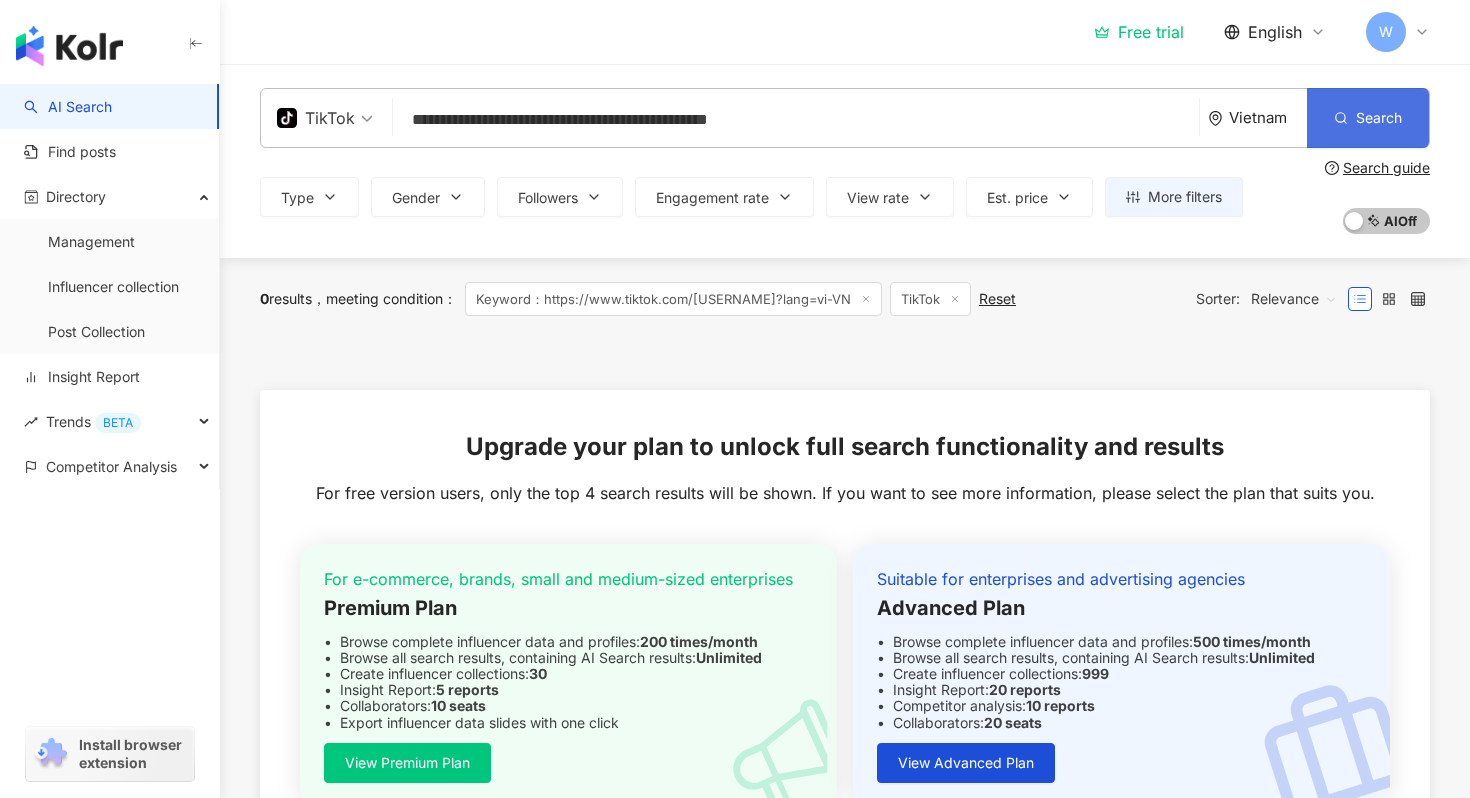 click on "Search" at bounding box center [1368, 118] 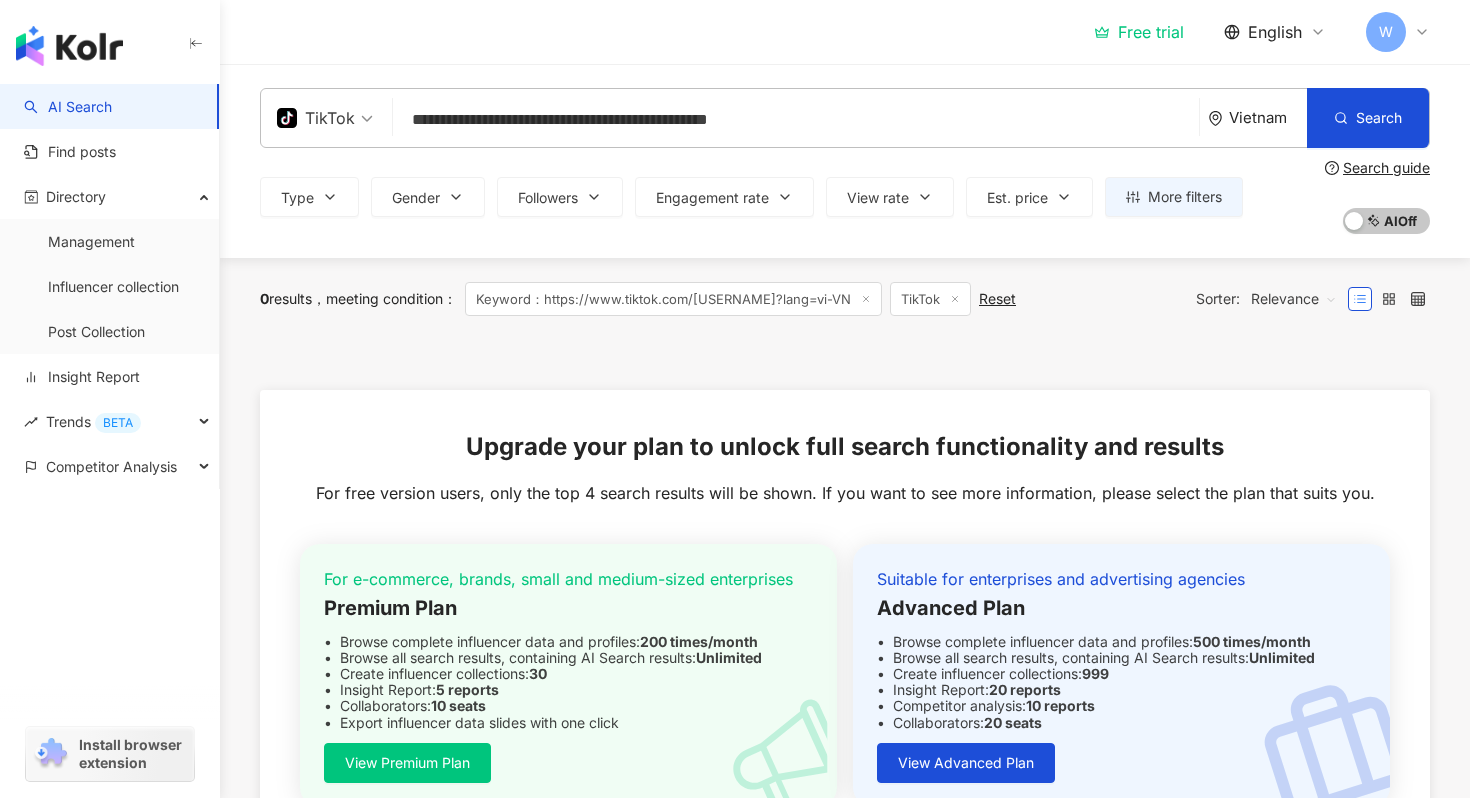 click on "Search guide" at bounding box center [1386, 168] 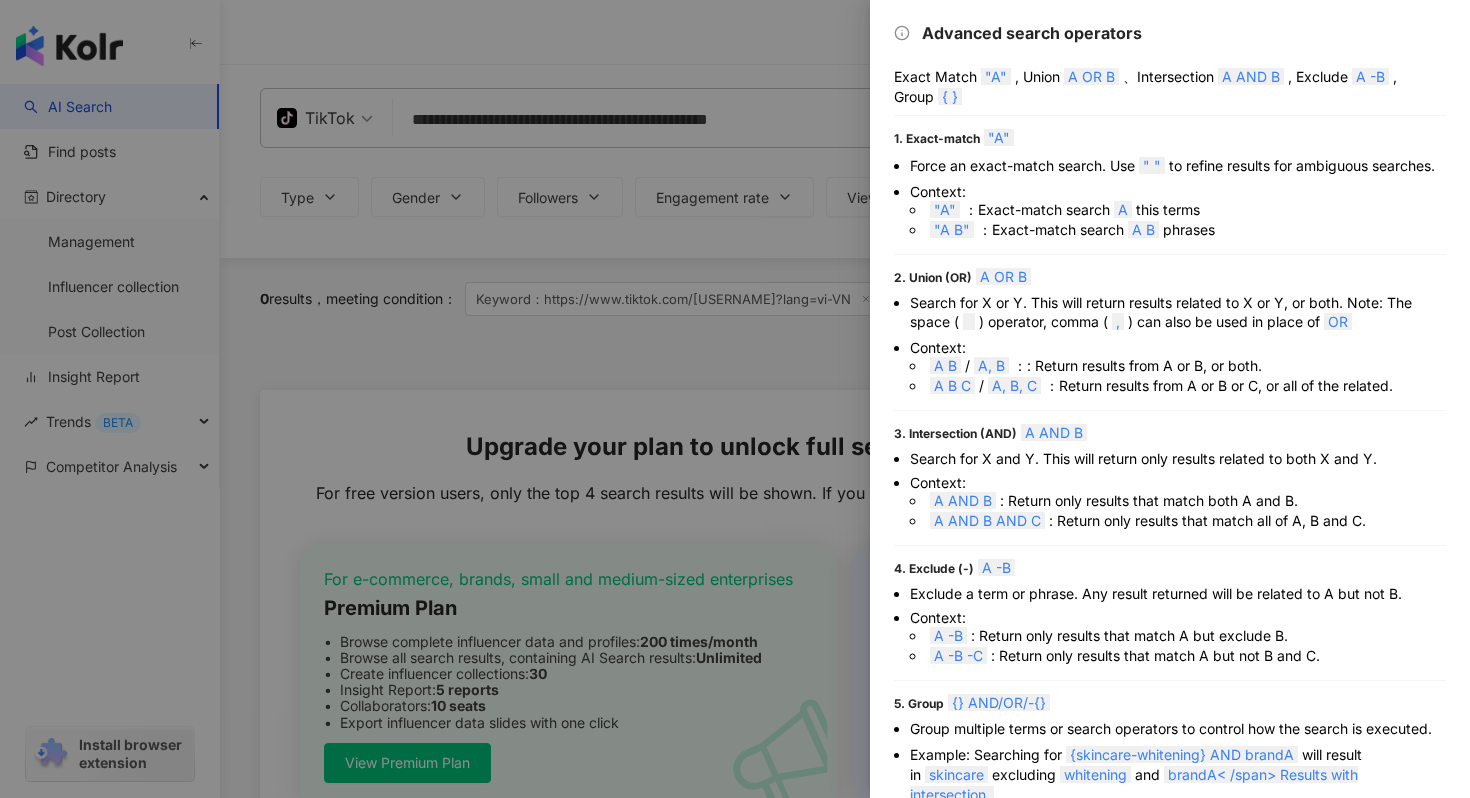 click at bounding box center (735, 399) 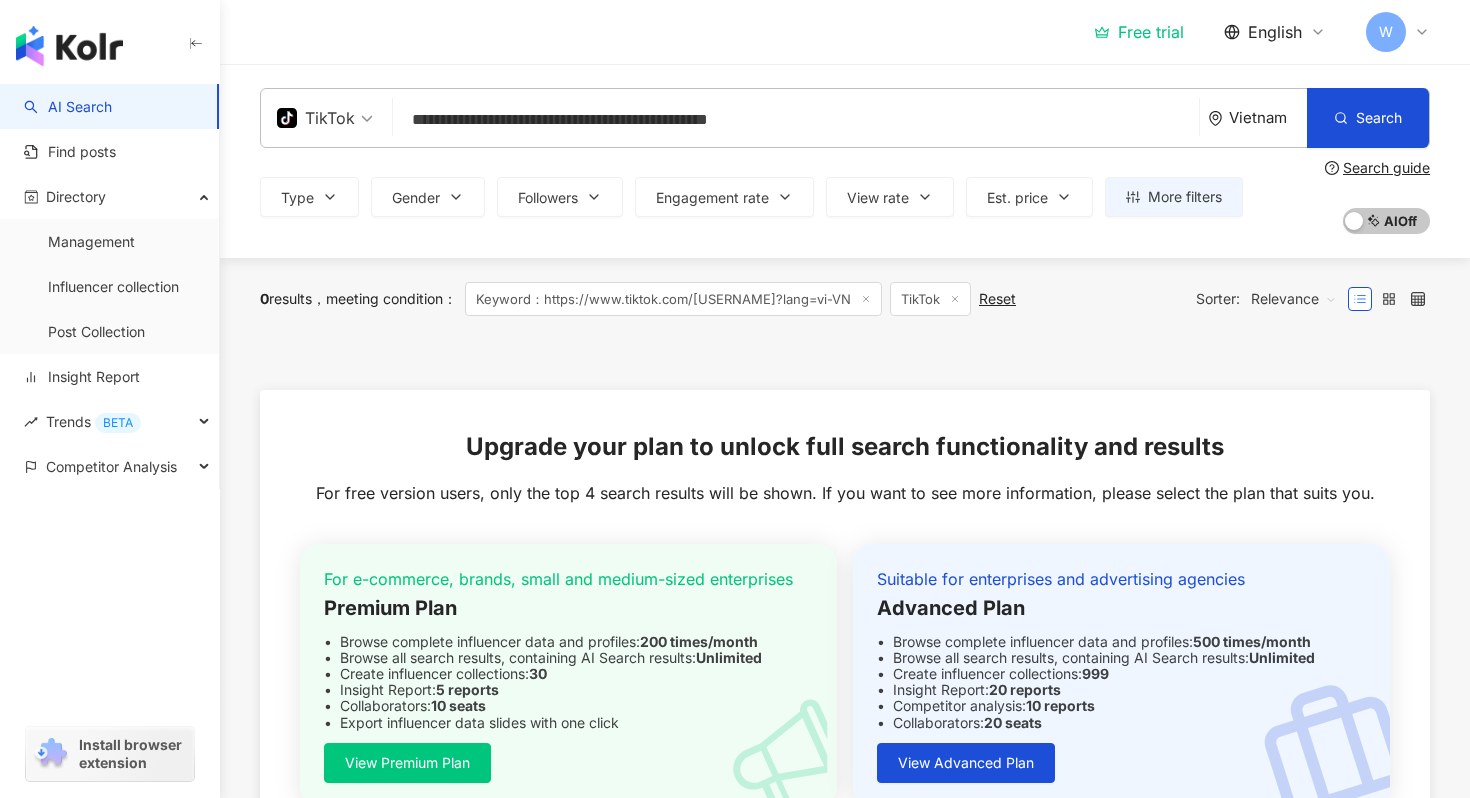 click at bounding box center [69, 46] 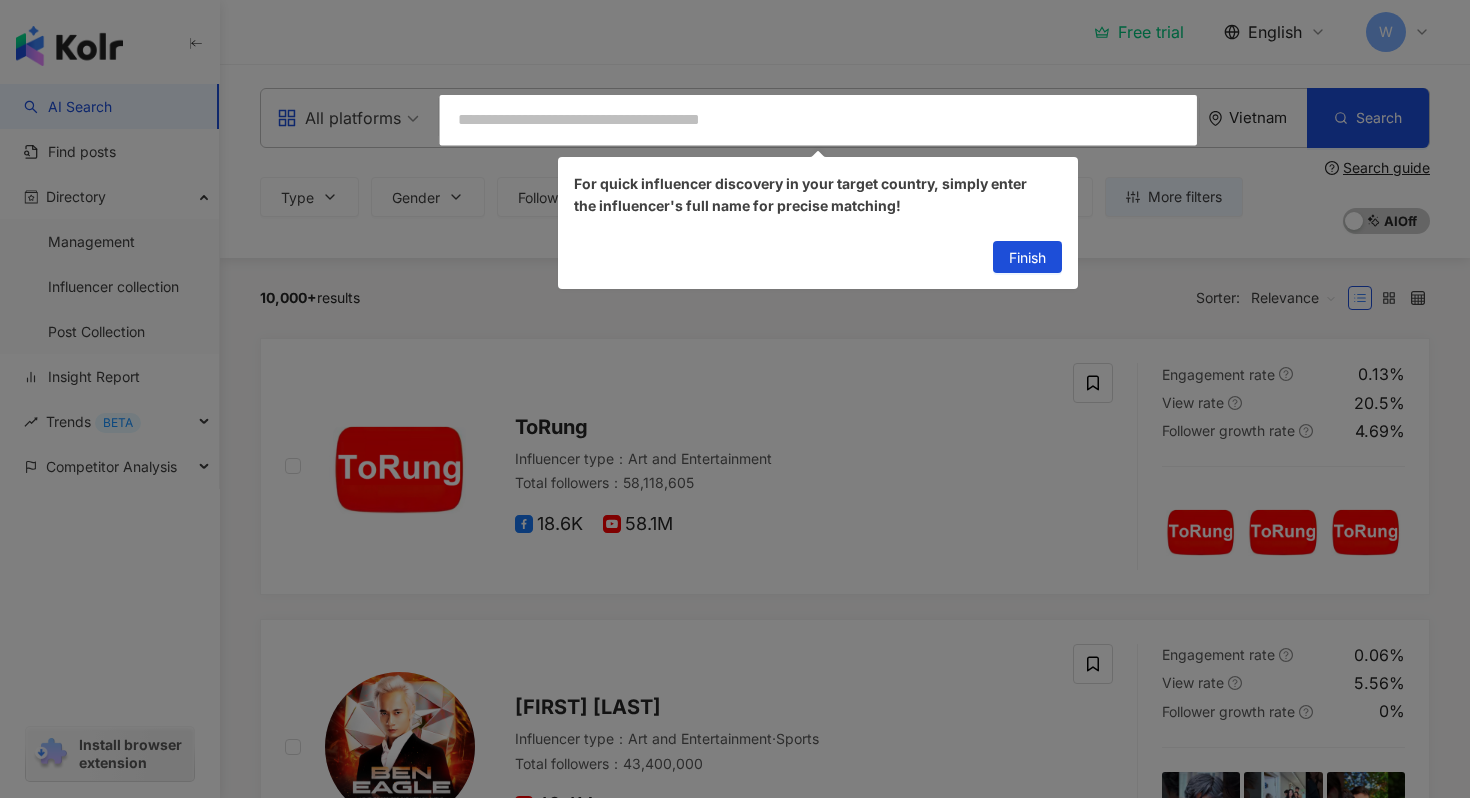click at bounding box center [735, 399] 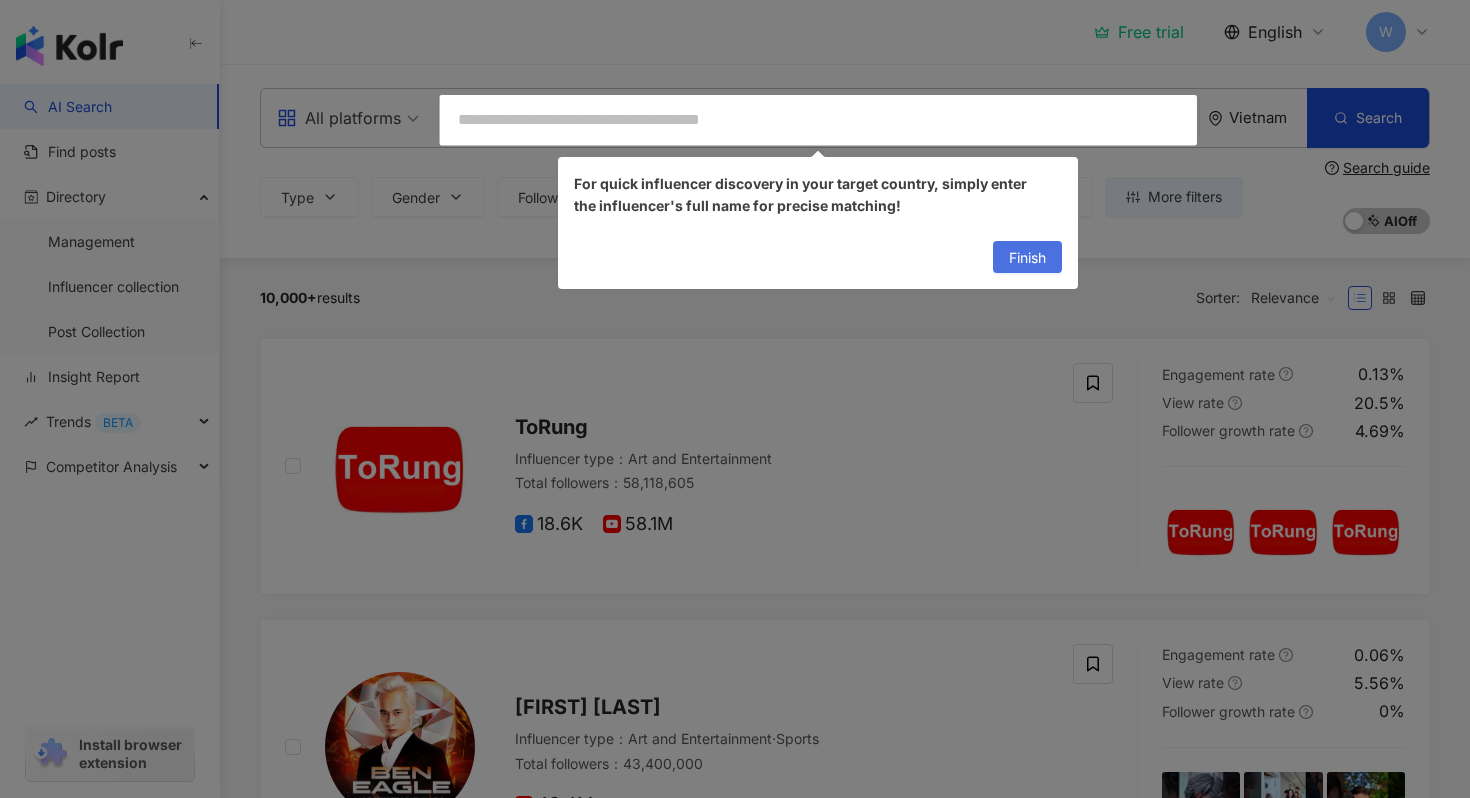 click on "Finish" at bounding box center [1027, 258] 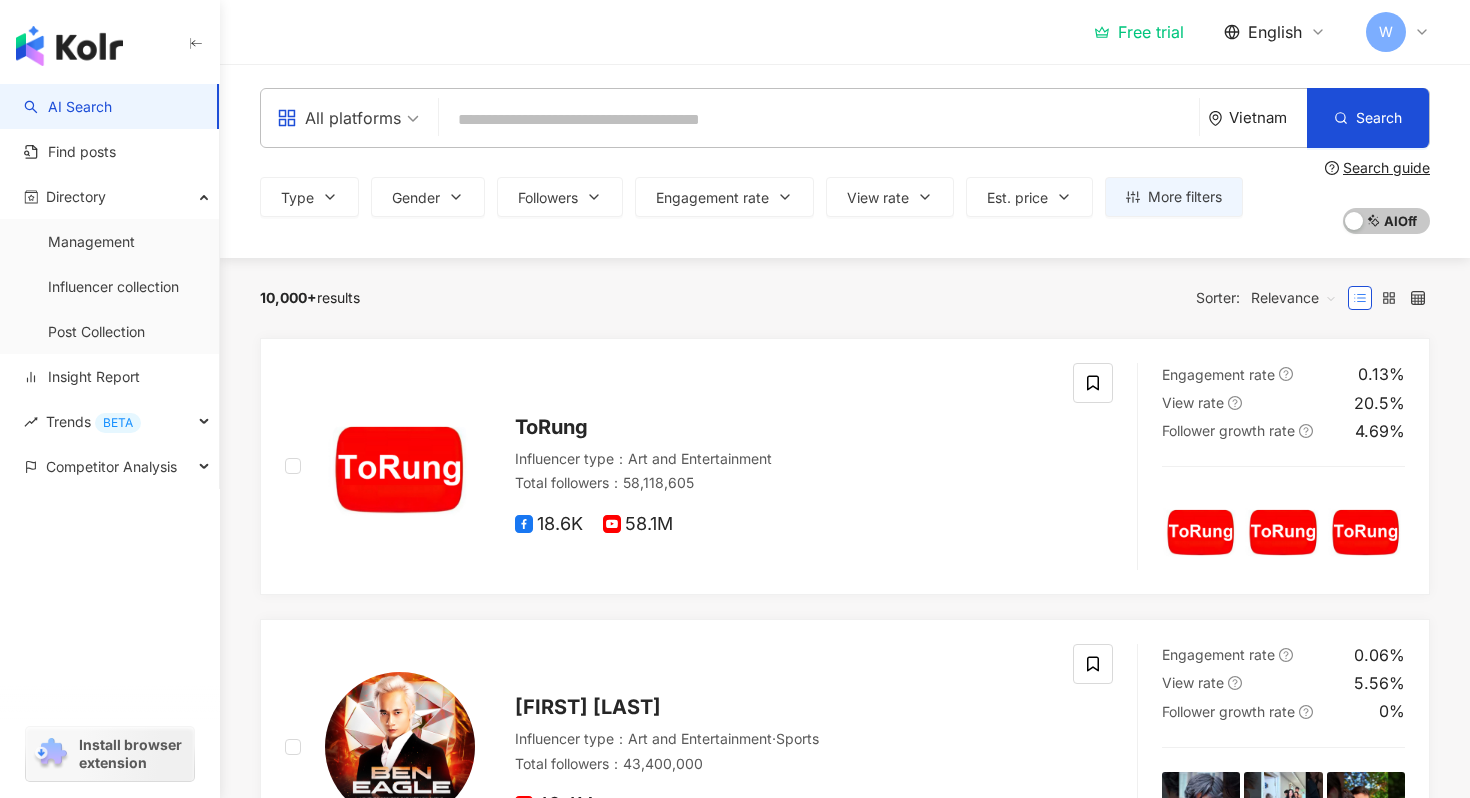 click at bounding box center [819, 120] 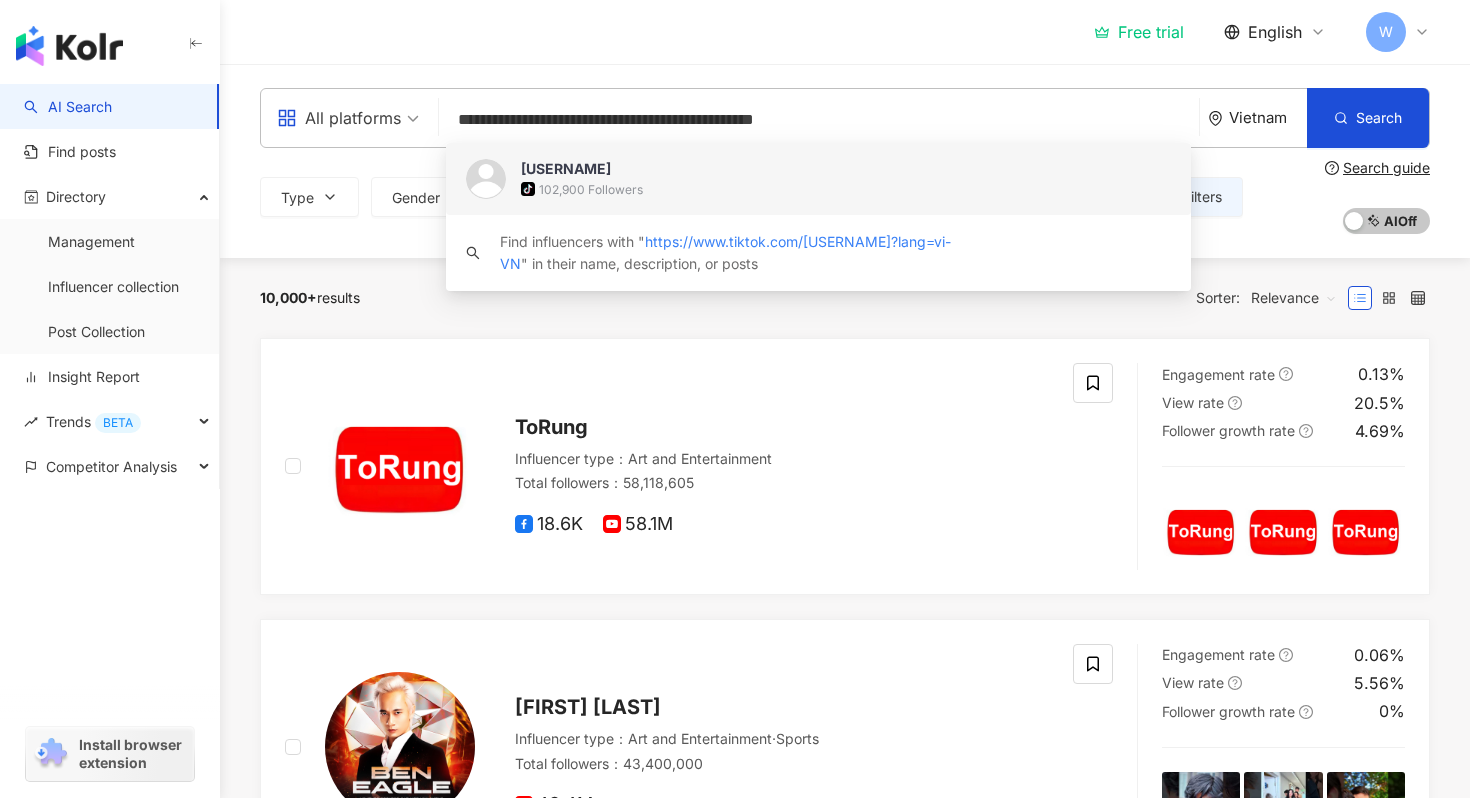 click on "tiktok-icon 102,900   Followers" at bounding box center [846, 189] 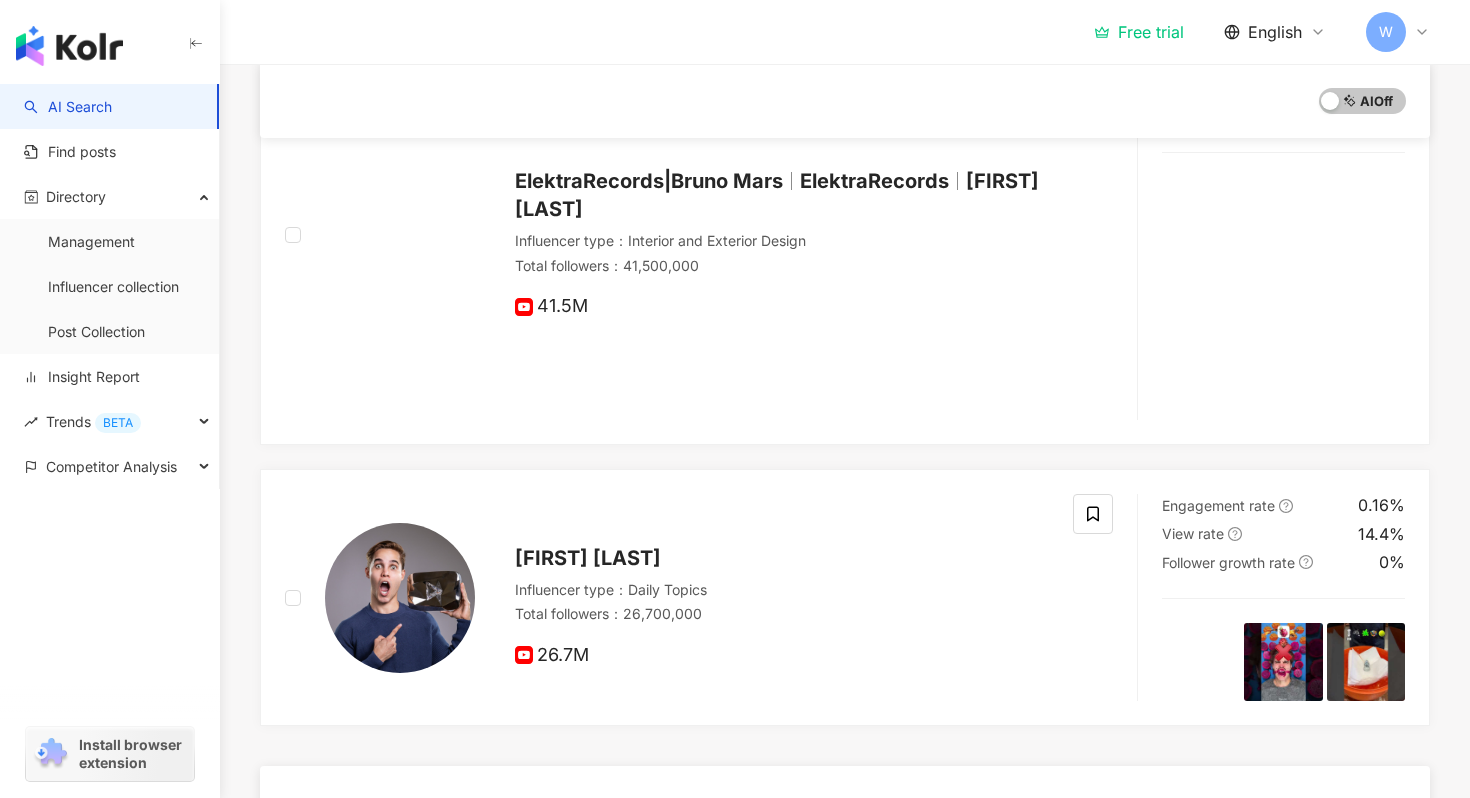 scroll, scrollTop: 810, scrollLeft: 0, axis: vertical 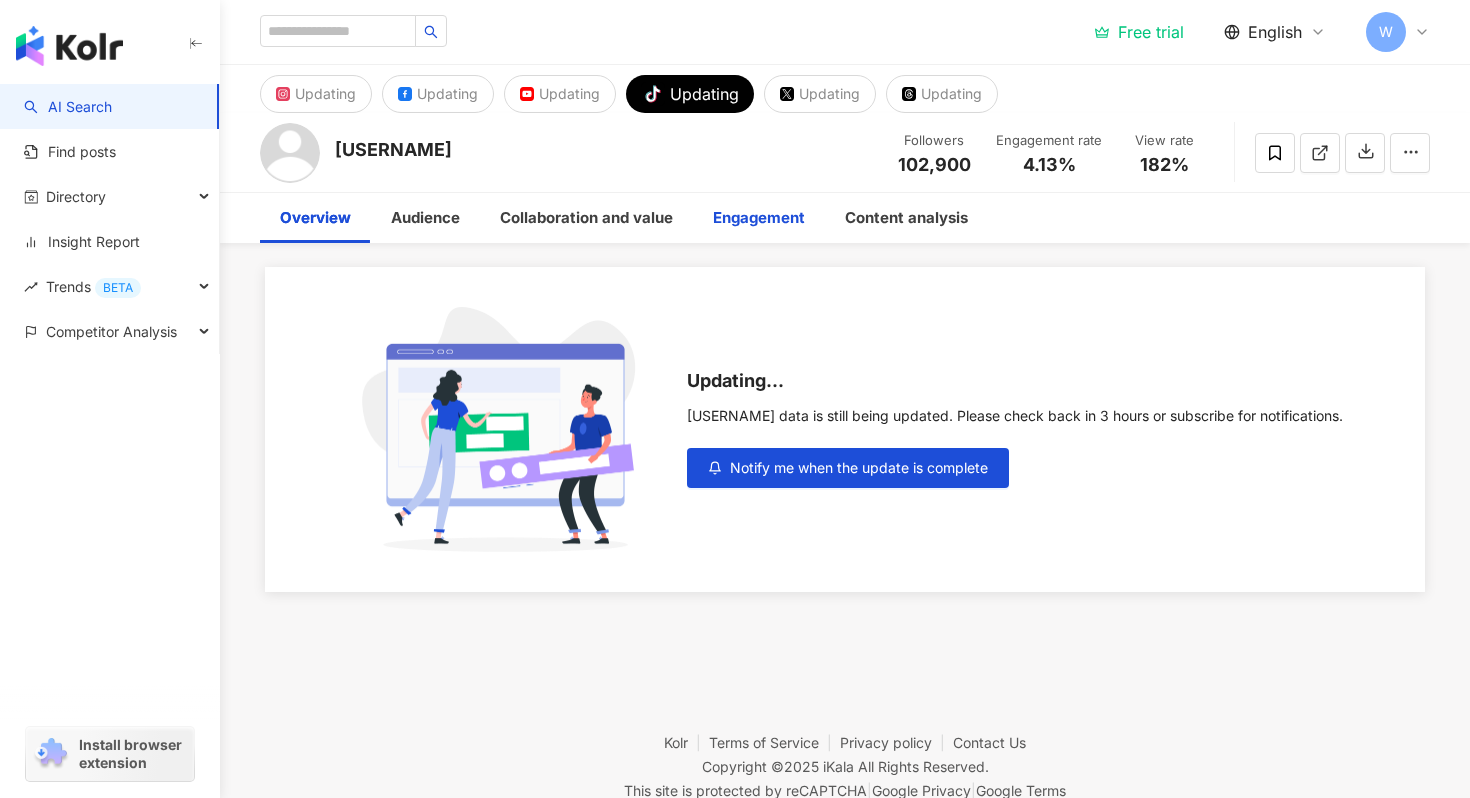 click on "Engagement" at bounding box center [759, 218] 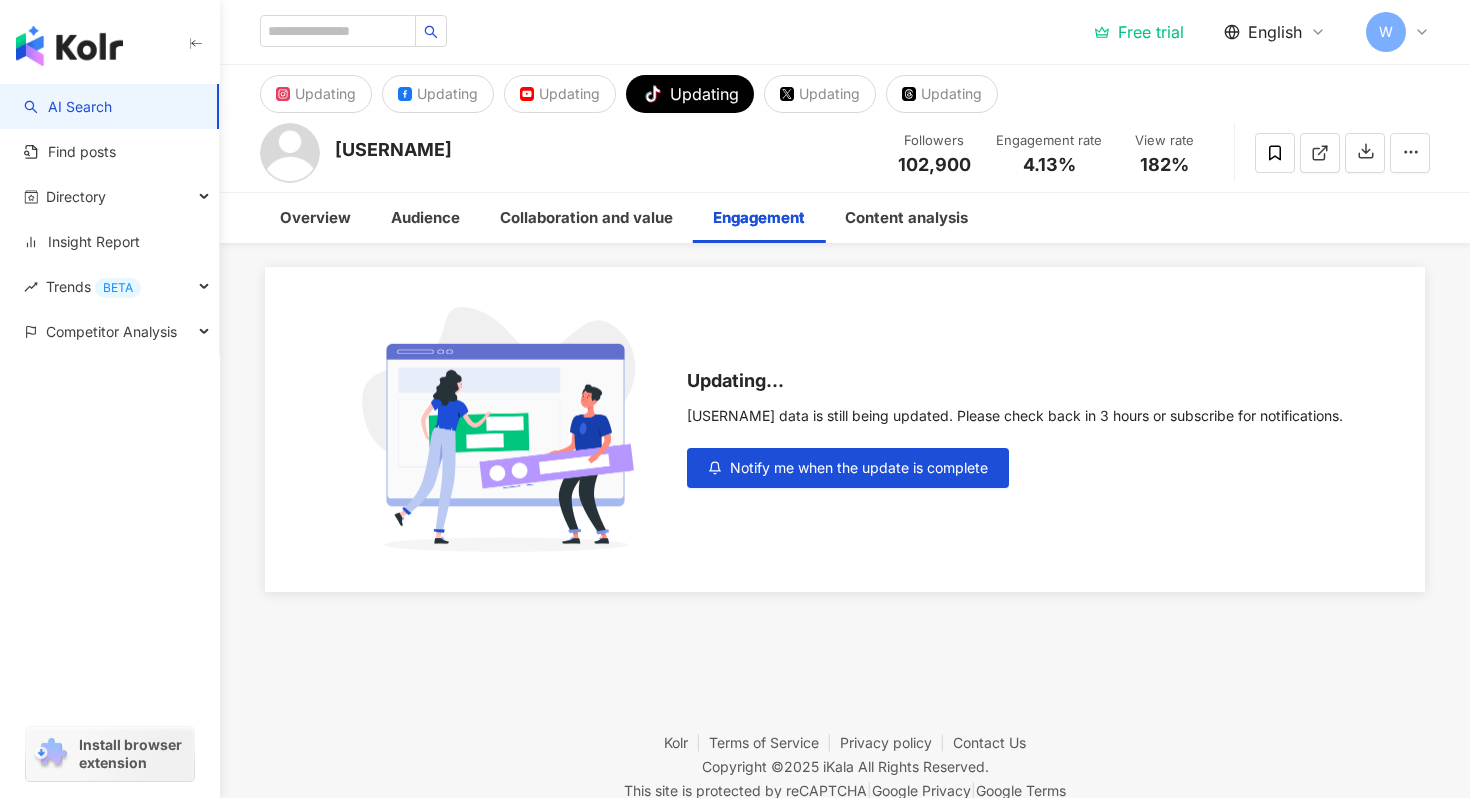 click on "Engagement" at bounding box center (759, 218) 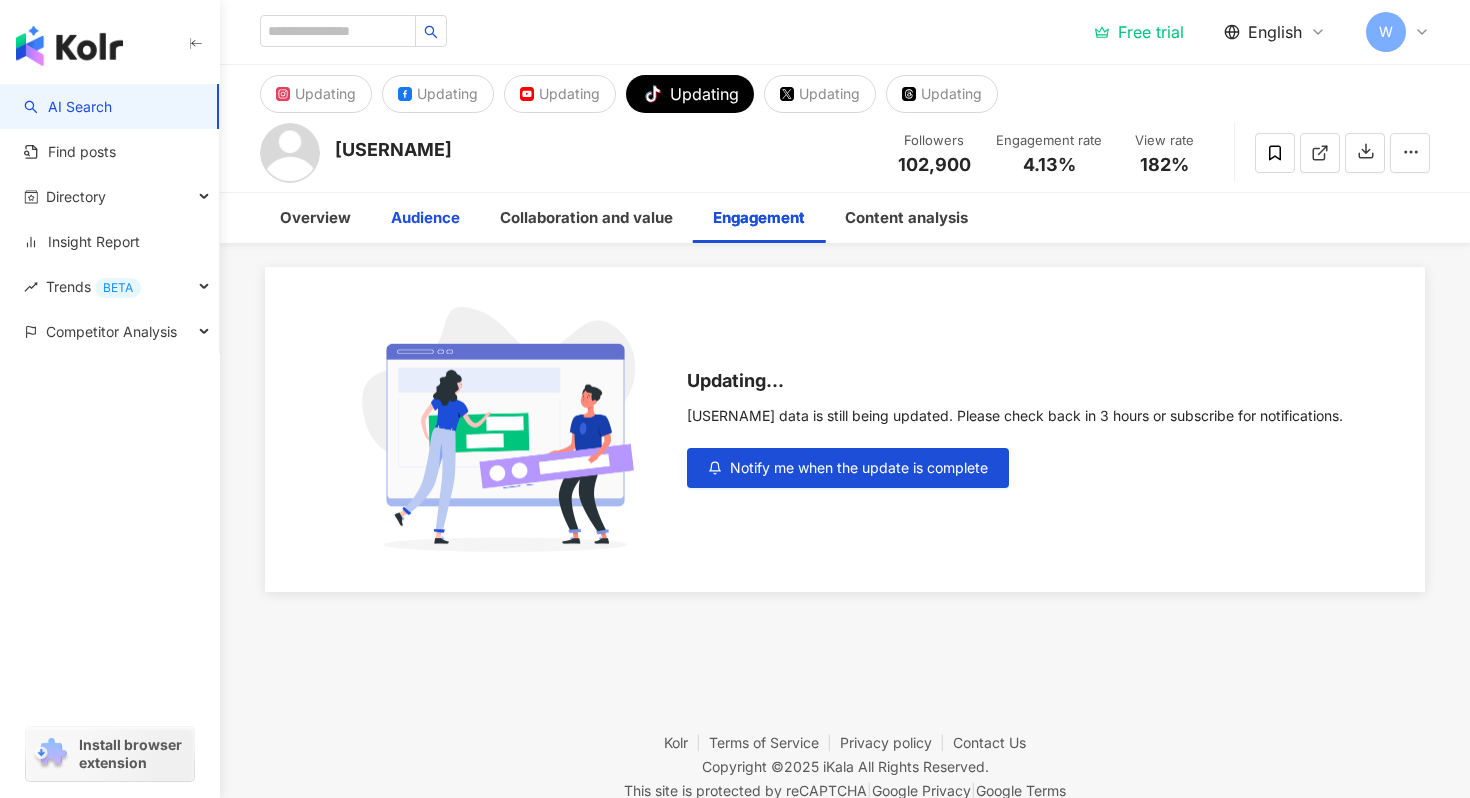 click on "Audience" at bounding box center (425, 218) 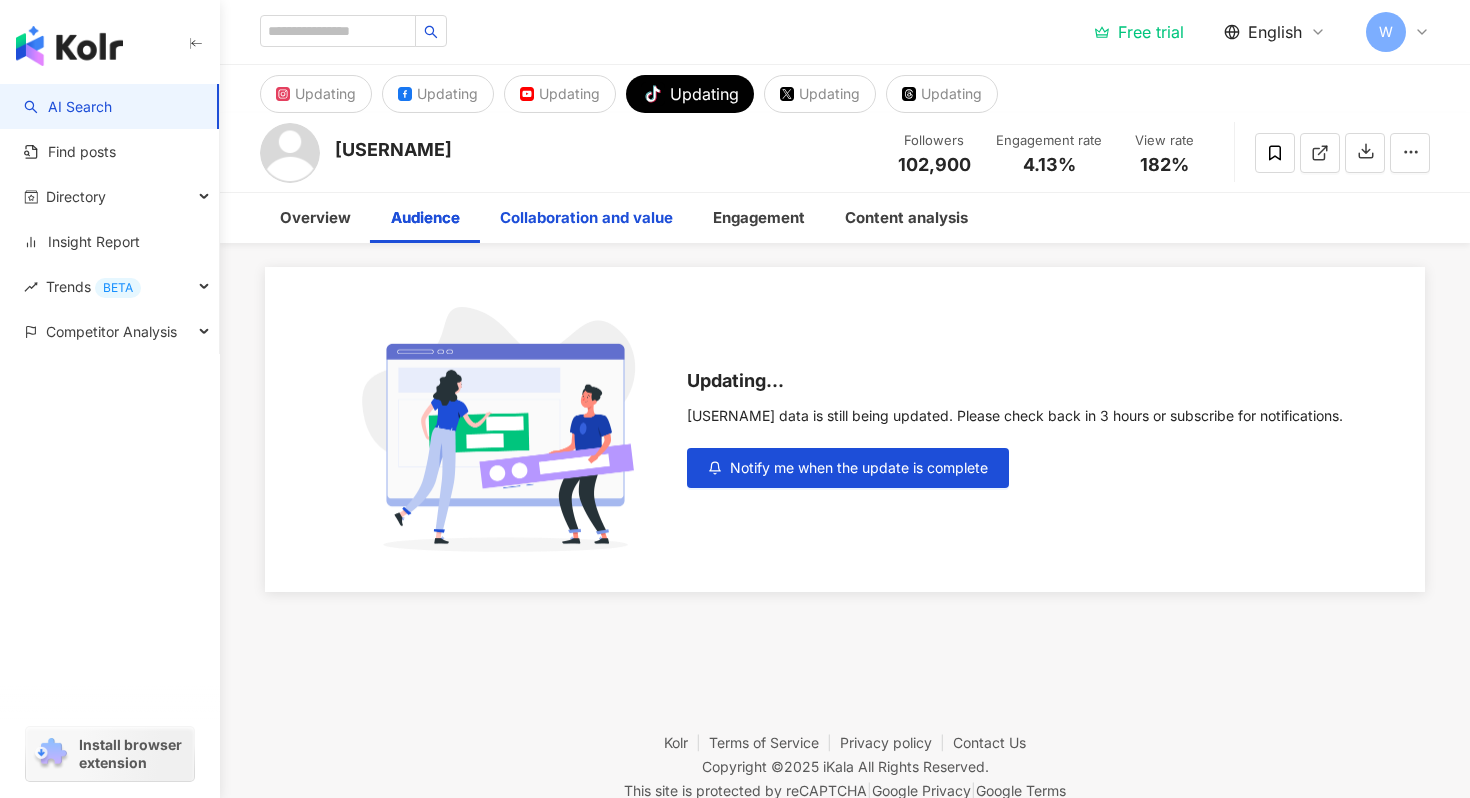 click on "Collaboration and value" at bounding box center (586, 218) 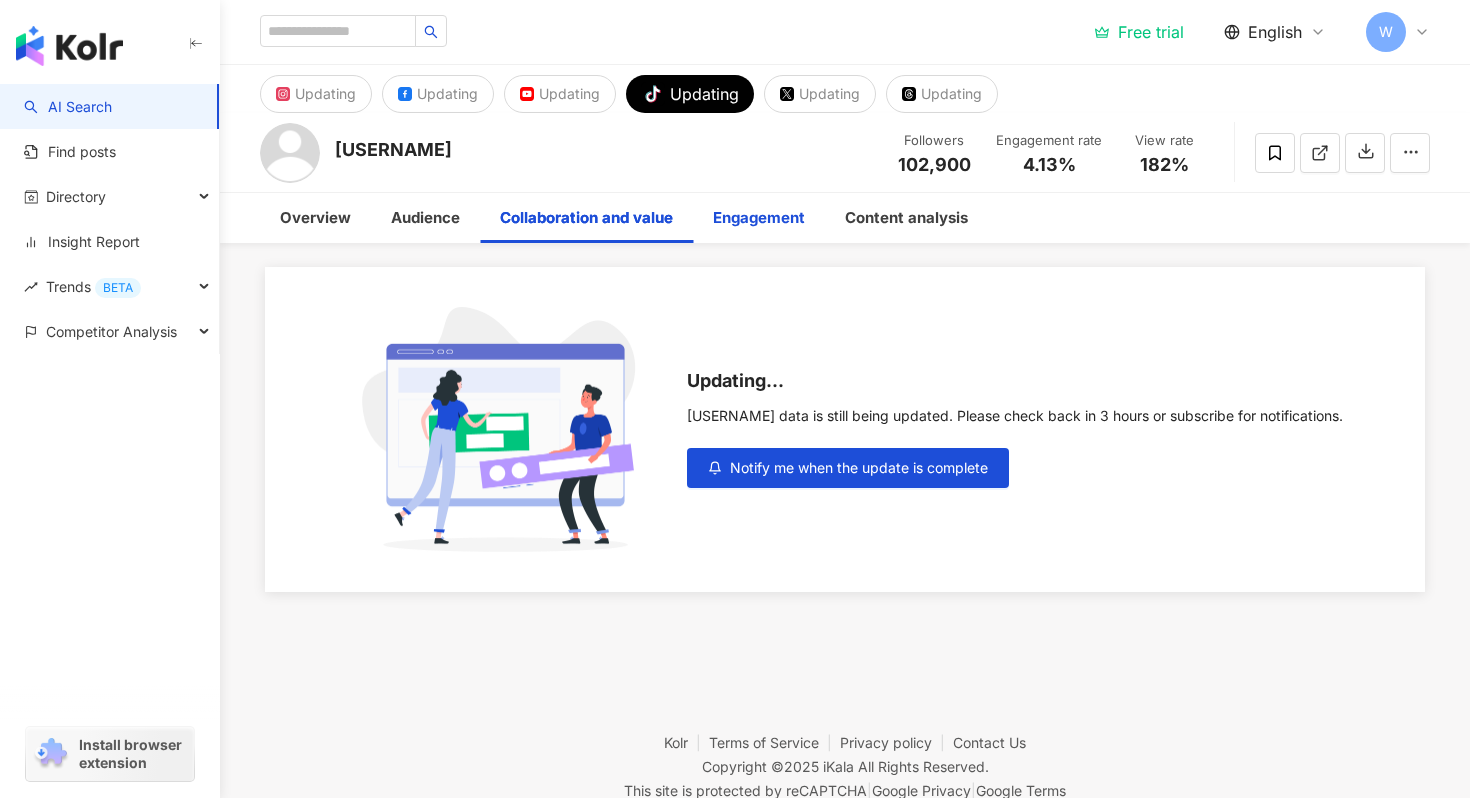 click on "Engagement" at bounding box center (759, 218) 